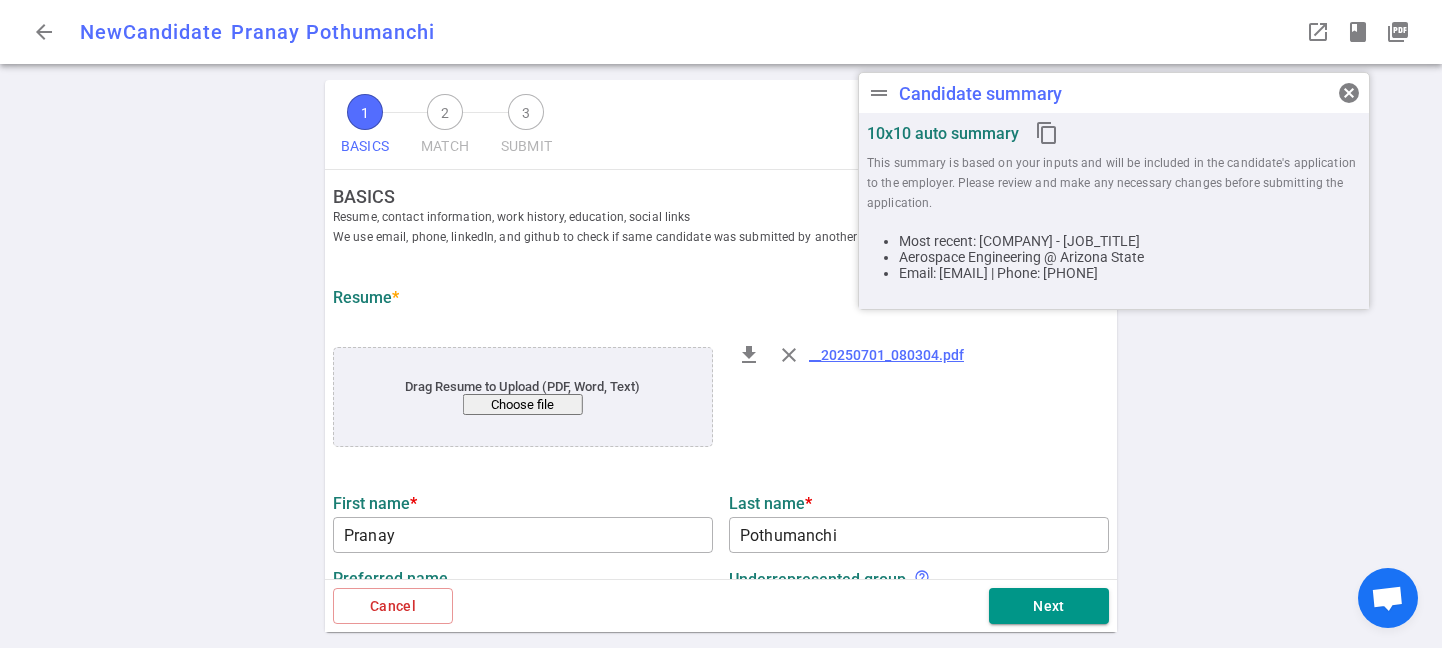 scroll, scrollTop: 0, scrollLeft: 0, axis: both 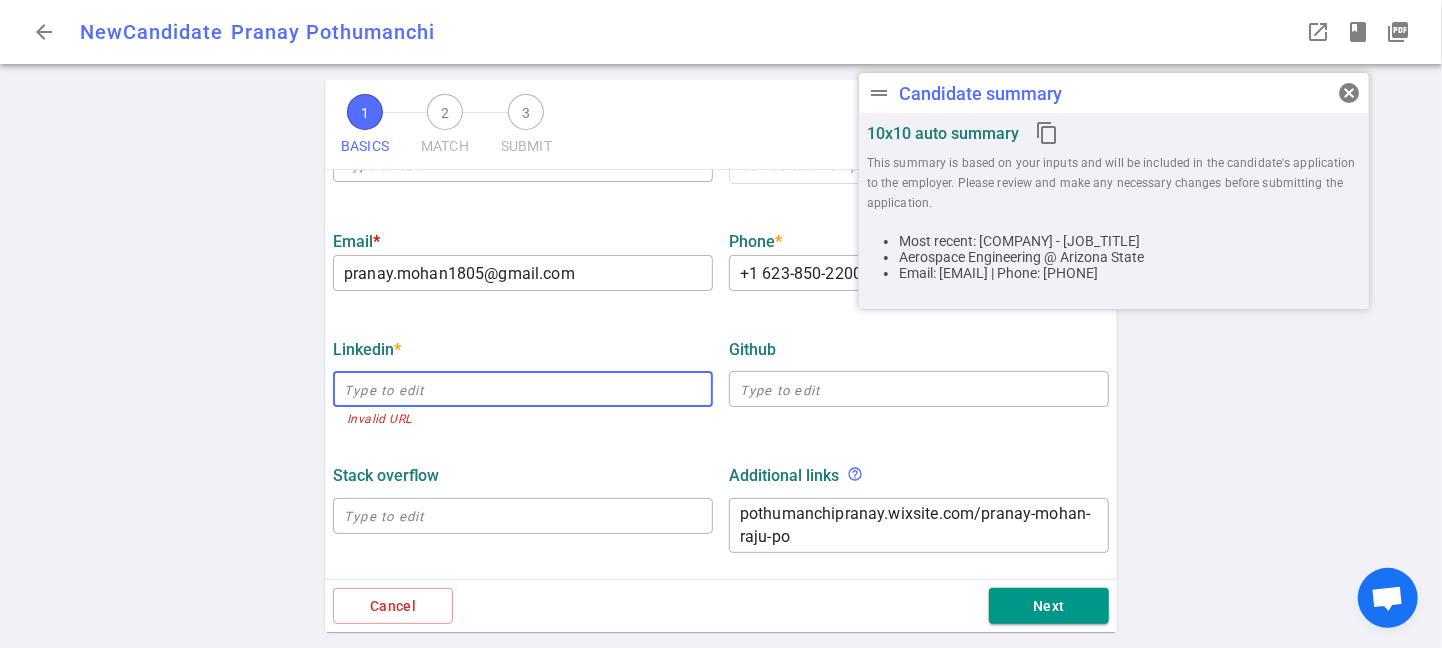 click at bounding box center (523, 389) 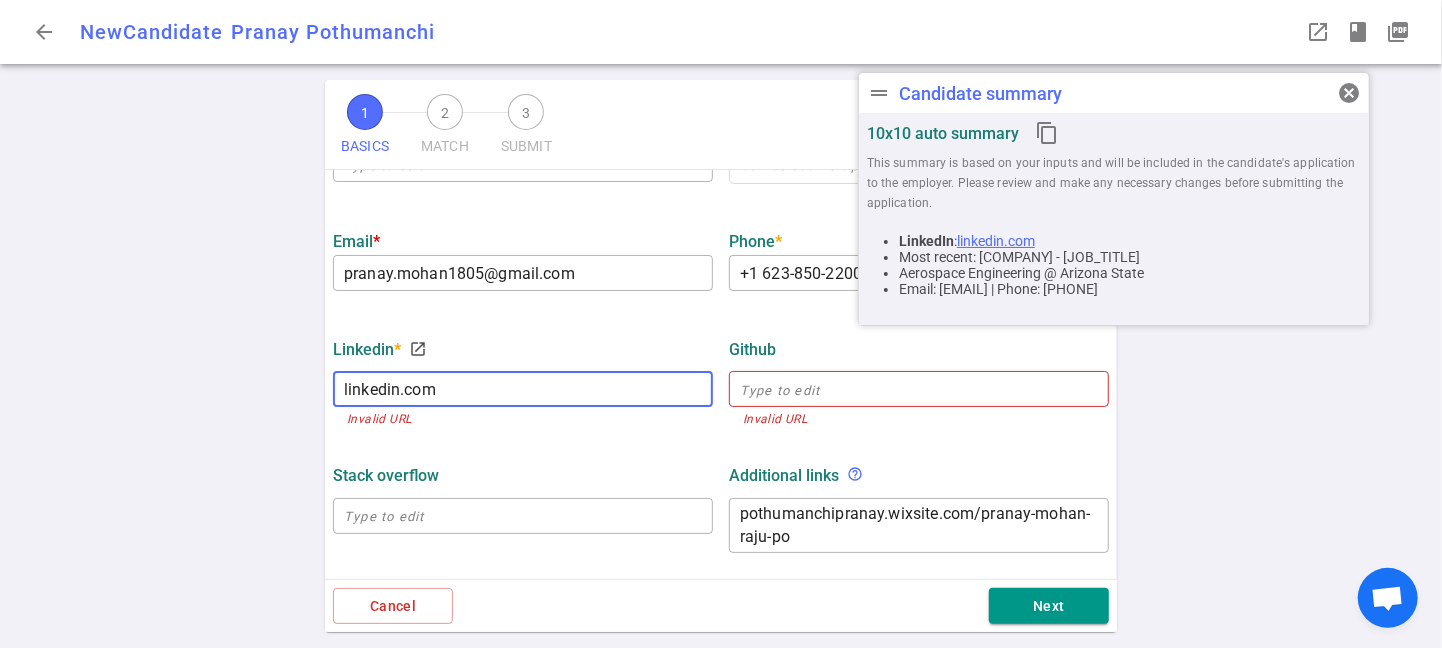 click on "linkedin.com" at bounding box center (523, 389) 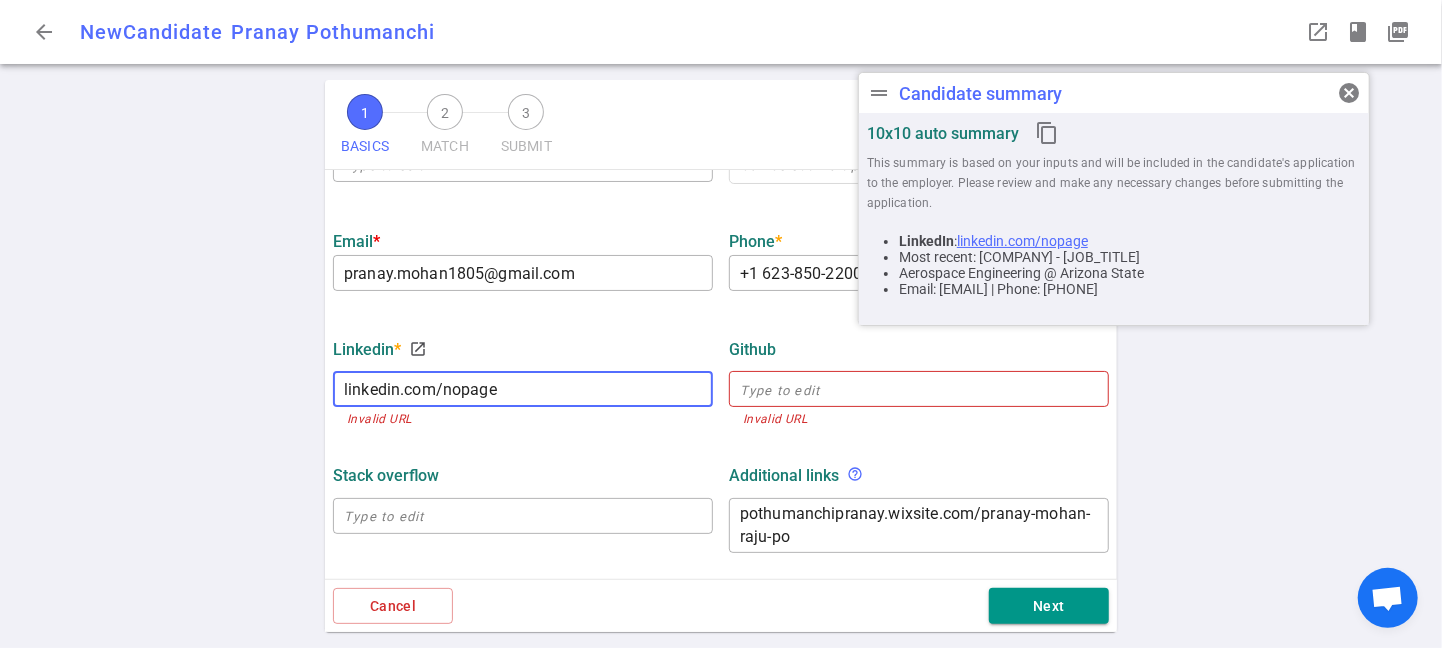click on "linkedin.com/nopage" at bounding box center [523, 389] 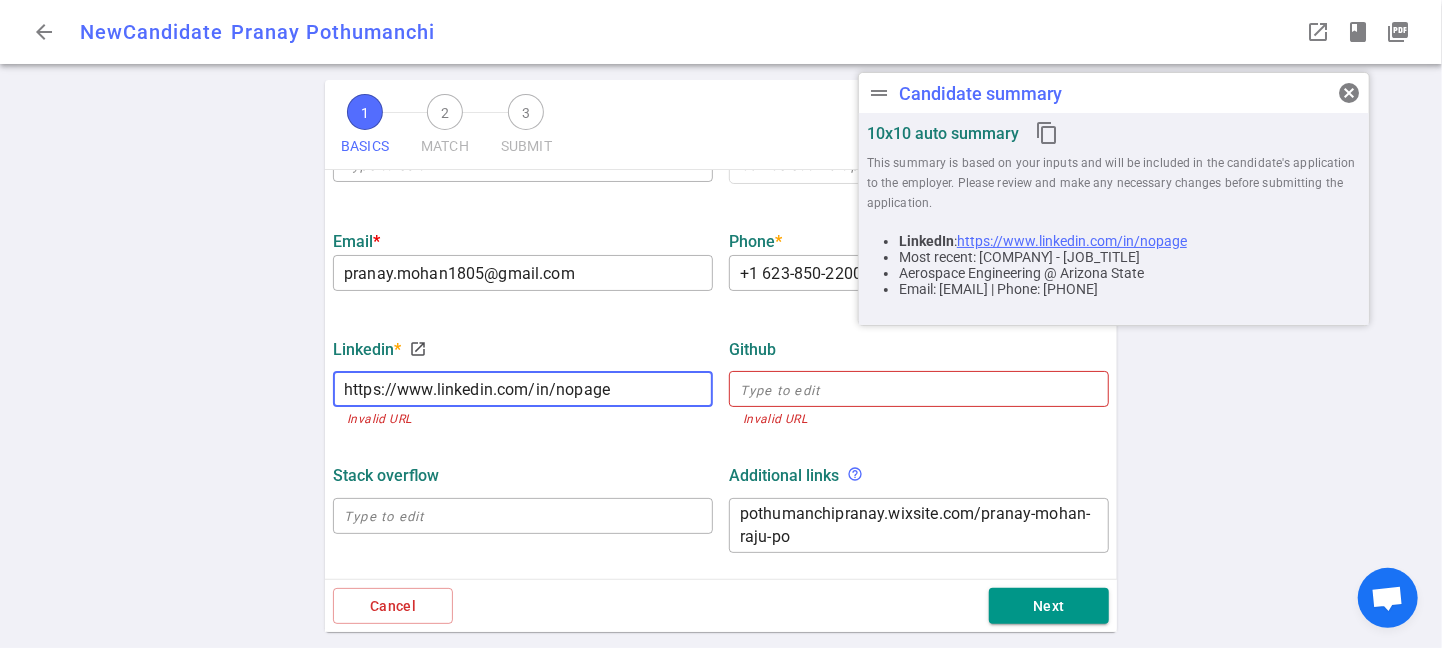 drag, startPoint x: 623, startPoint y: 374, endPoint x: 278, endPoint y: 388, distance: 345.28394 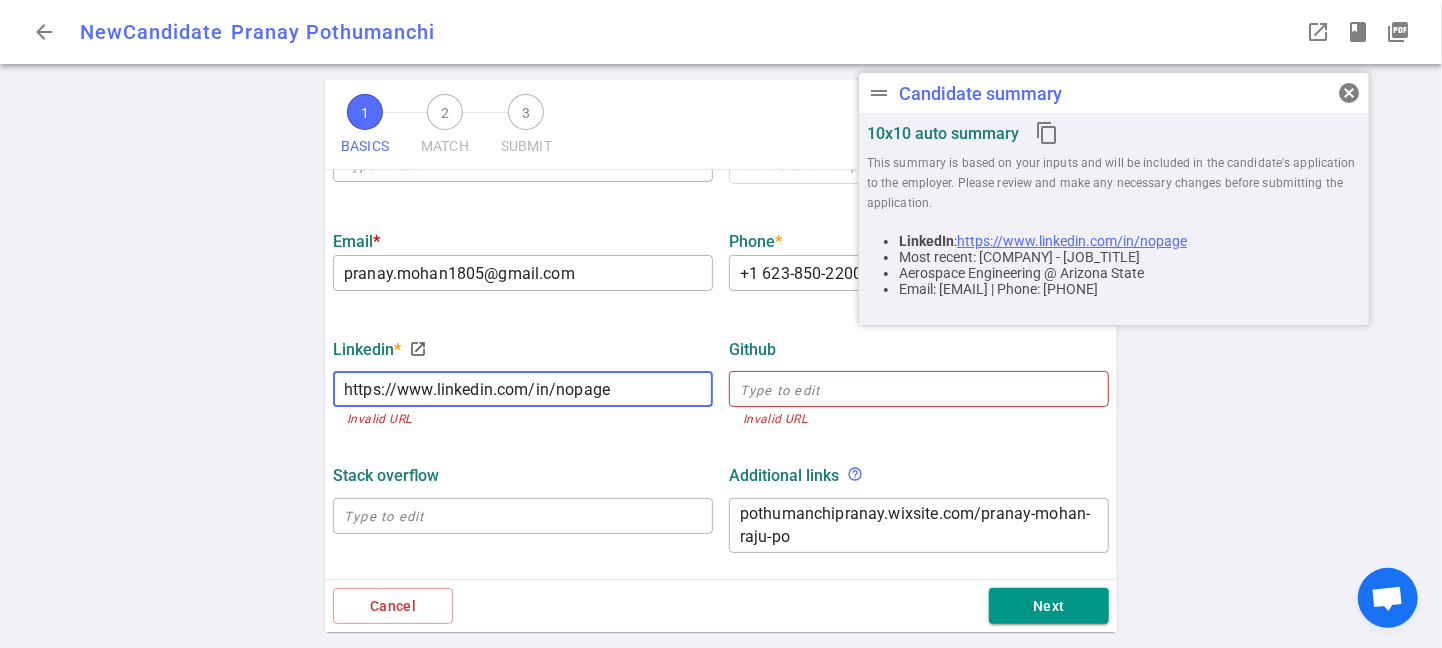 click on "1 BASICS 2 MATCH 3 SUBMIT SAVE AS DRAFT BASICS Resume, contact information, work history, education, social links We use email, phone, linkedIn, and github to check if same candidate was submitted by another recruiter for the same employer Resume  * Drag Resume to Upload (PDF, Word, Text) Choose file file_download close __20250701_080304.pdf First name  * Pranay ​ Last name  * Pothumanchi ​ Preferred name   ​ Underrepresented Group help_outline Optional and voluntary   Can select multiple options Email  * pranay.mohan1805@gmail.com ​ Phone  * +1 623-850-2200 ​ LinkedIn  * launch https://www.linkedin.com/nopage ​ Invalid URL GitHub ​ Invalid URL Stack Overflow ​ Additional links help_outline pothumanchipranay.wixsite.com/pranay-mohan-raju-po x ​ Most recent company Harter Aerospace Llc ​ Most recent job title Mechanical Engineer x ​ Currently working here? Yes expand_more Start date February expand_more Month 2025 expand_more Year End date current x ​ Total years of work experience" at bounding box center [721, 364] 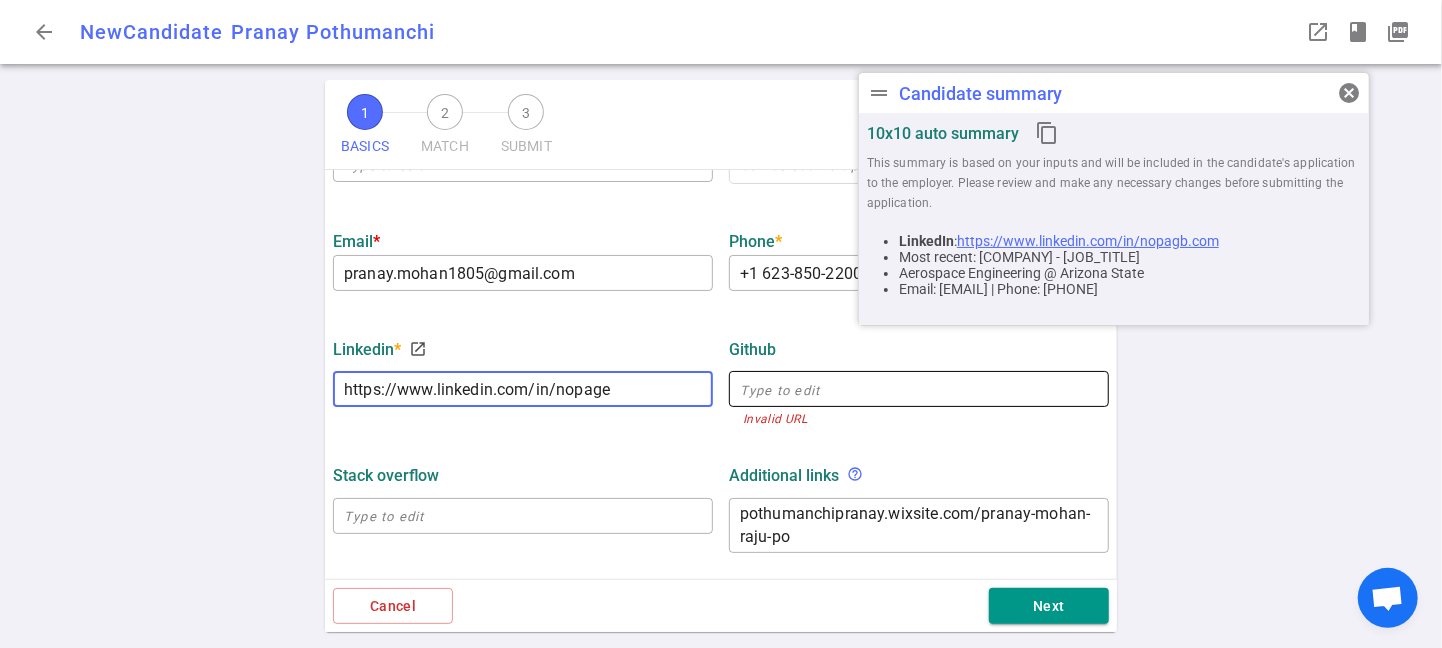 type on "https://www.linkedin.com/in/nopage" 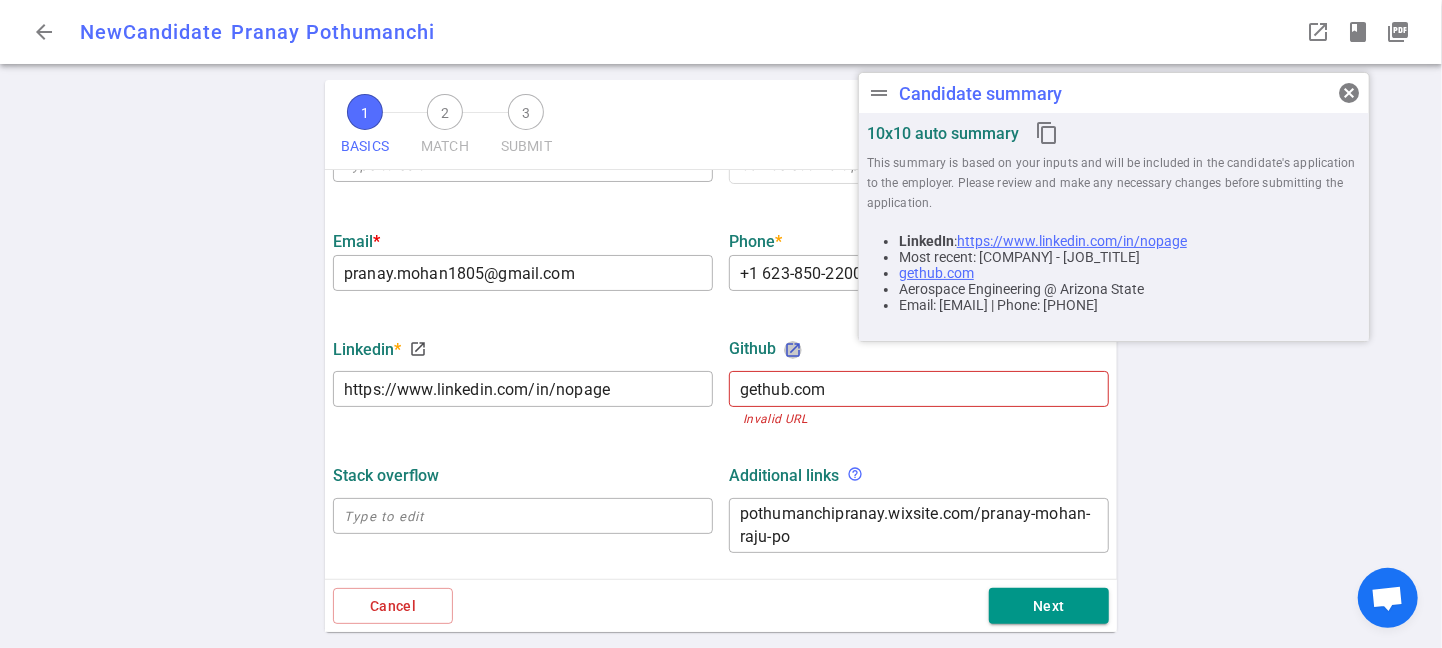 click on "launch" at bounding box center (793, 350) 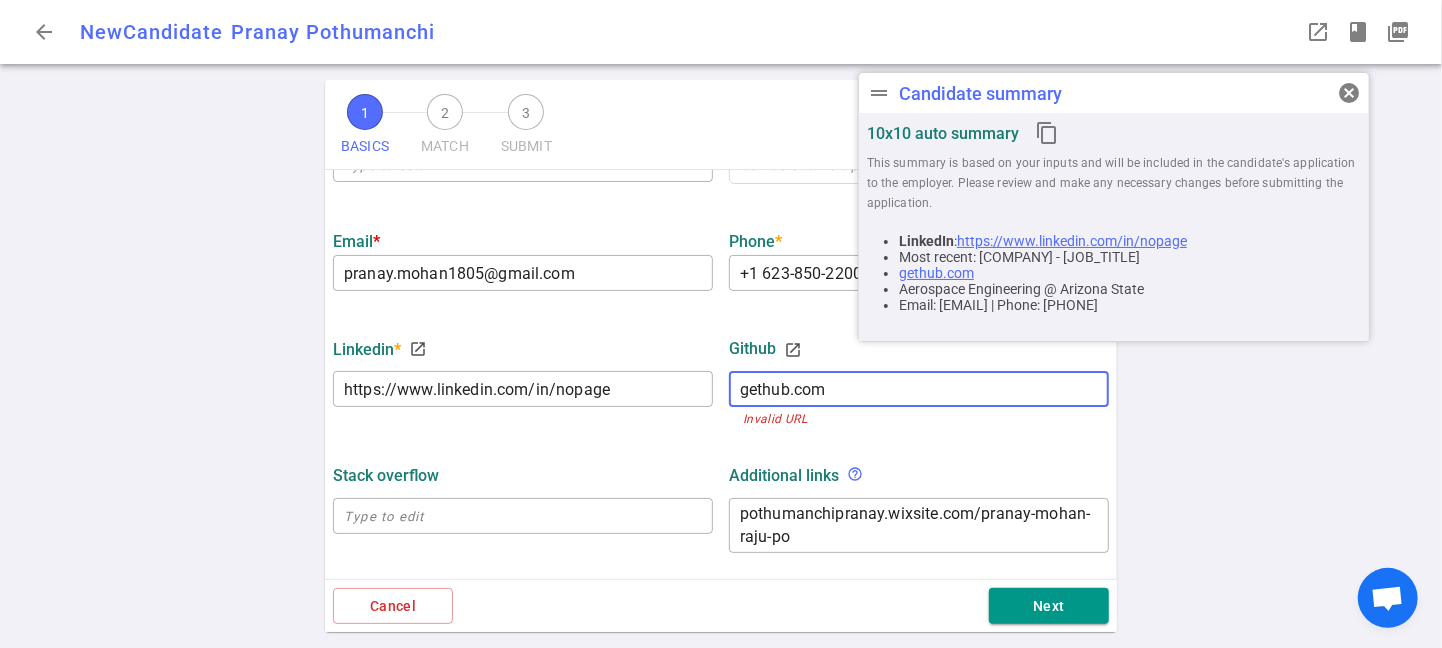 drag, startPoint x: 848, startPoint y: 393, endPoint x: 710, endPoint y: 386, distance: 138.17743 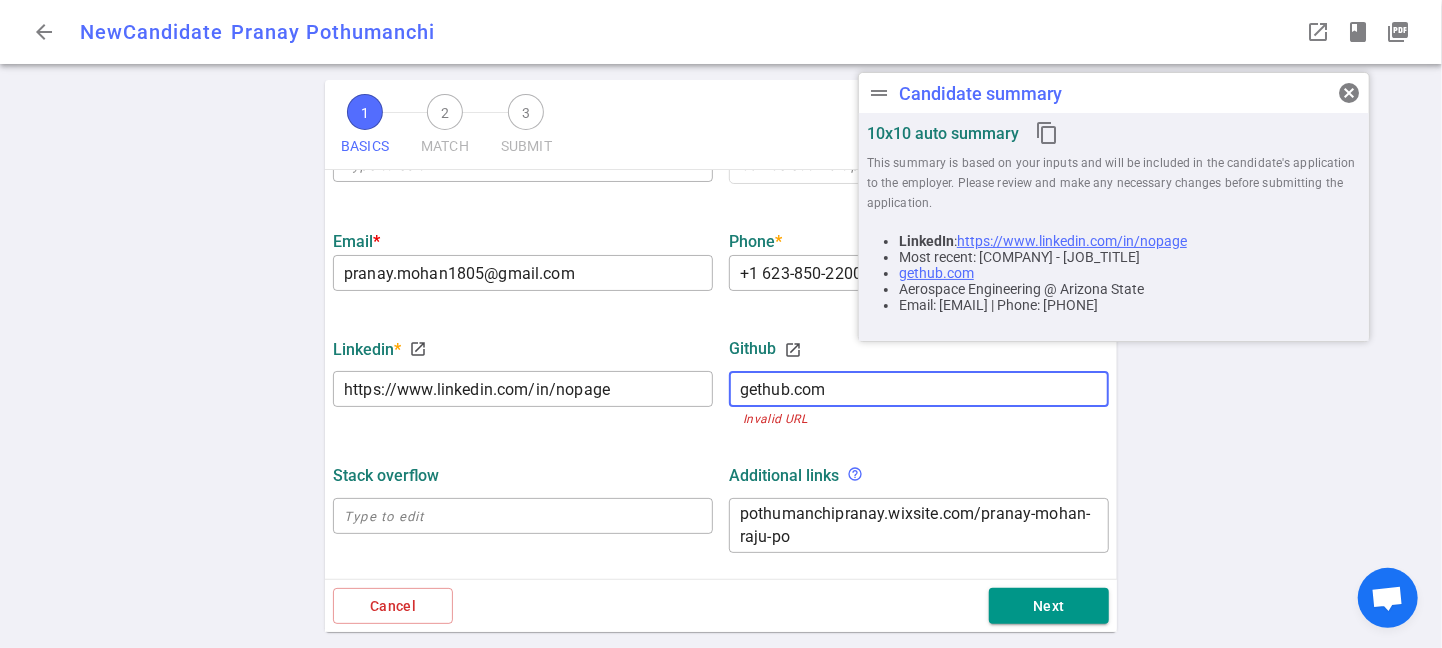 paste on "http://gethub.com/" 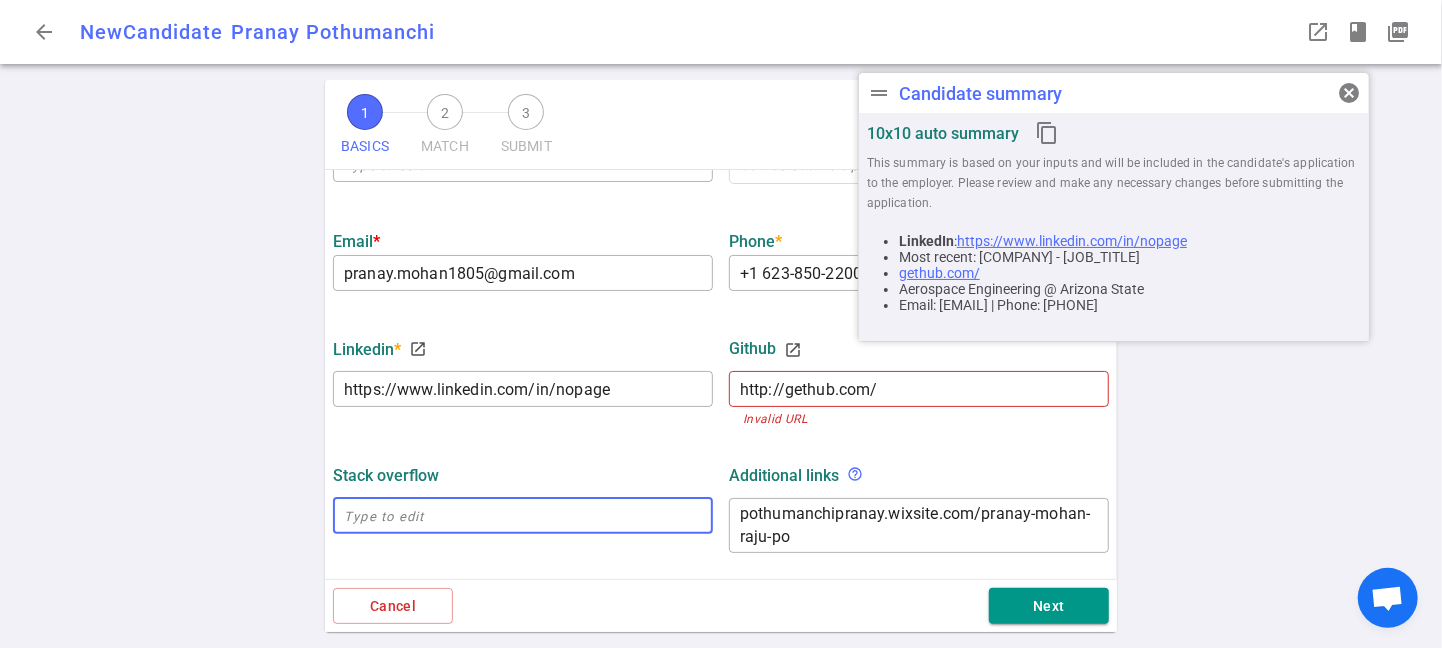 click on "Stack Overflow ​" at bounding box center [523, 507] 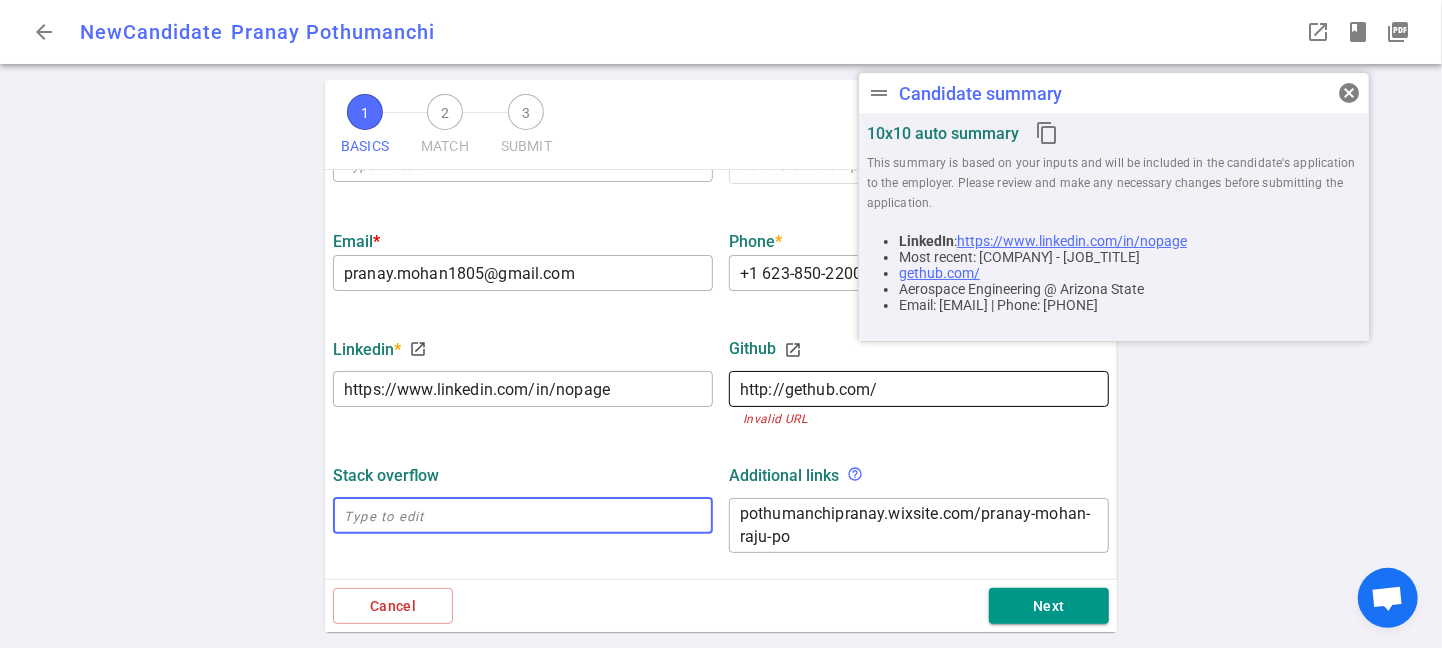 click on "http://gethub.com/" at bounding box center (919, 389) 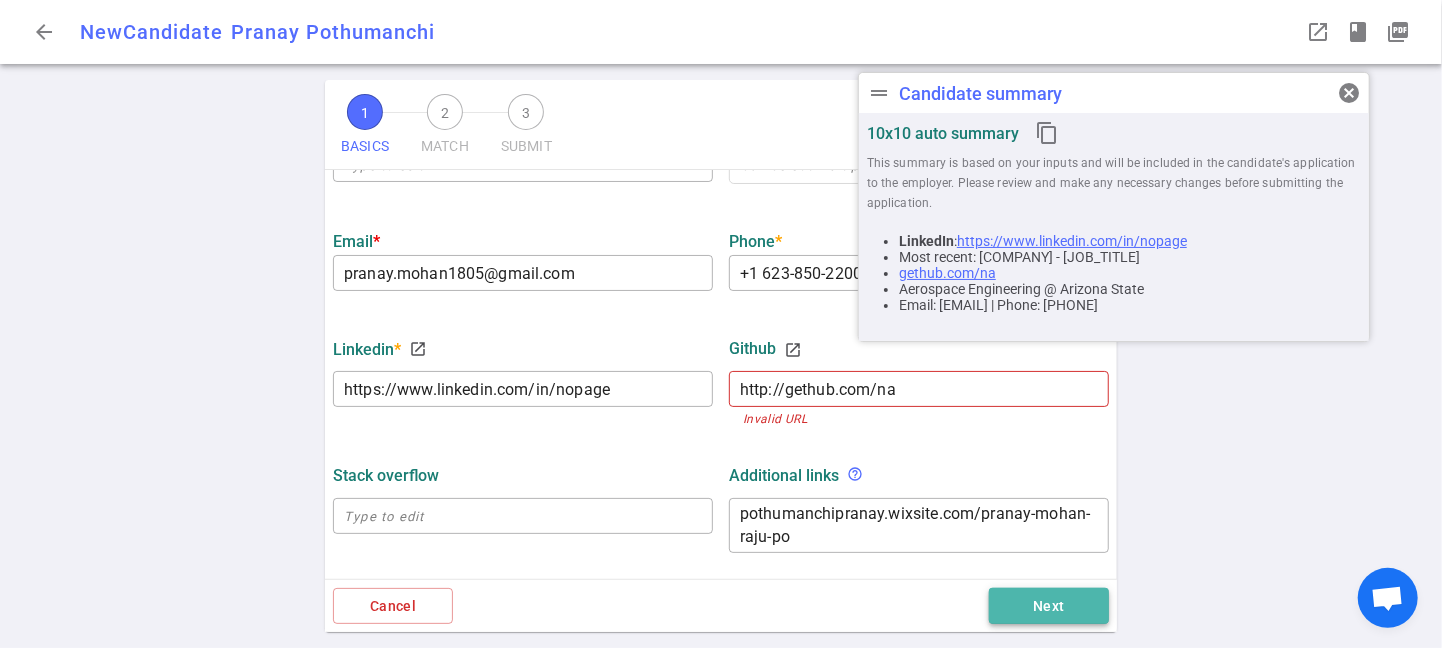 click on "Next" at bounding box center [1049, 606] 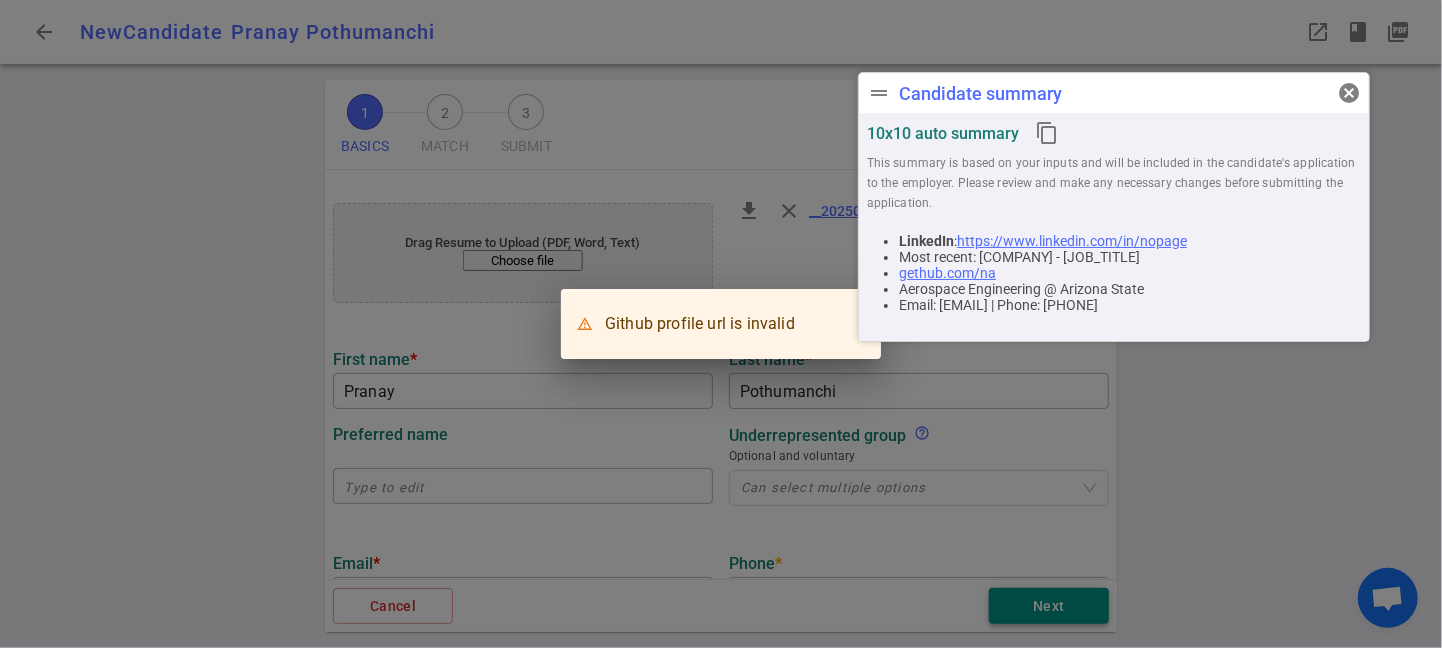 scroll, scrollTop: 0, scrollLeft: 0, axis: both 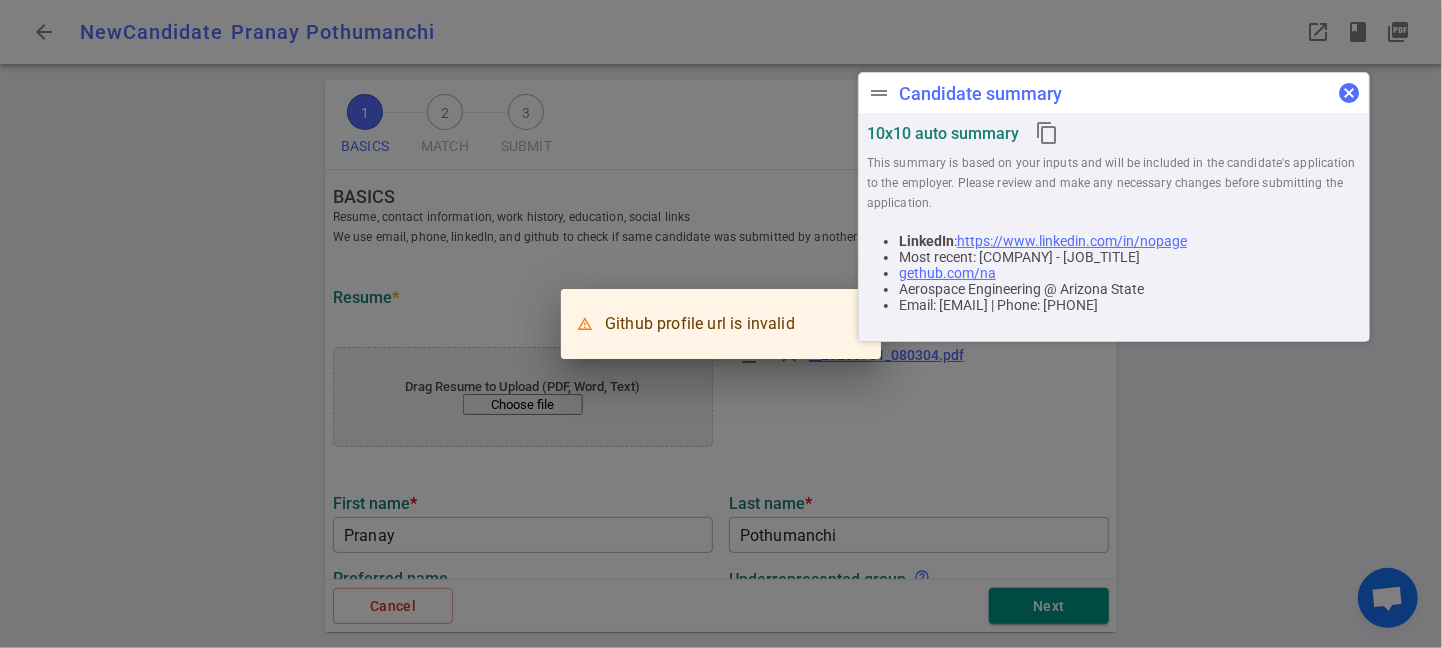 click on "cancel" at bounding box center (1349, 93) 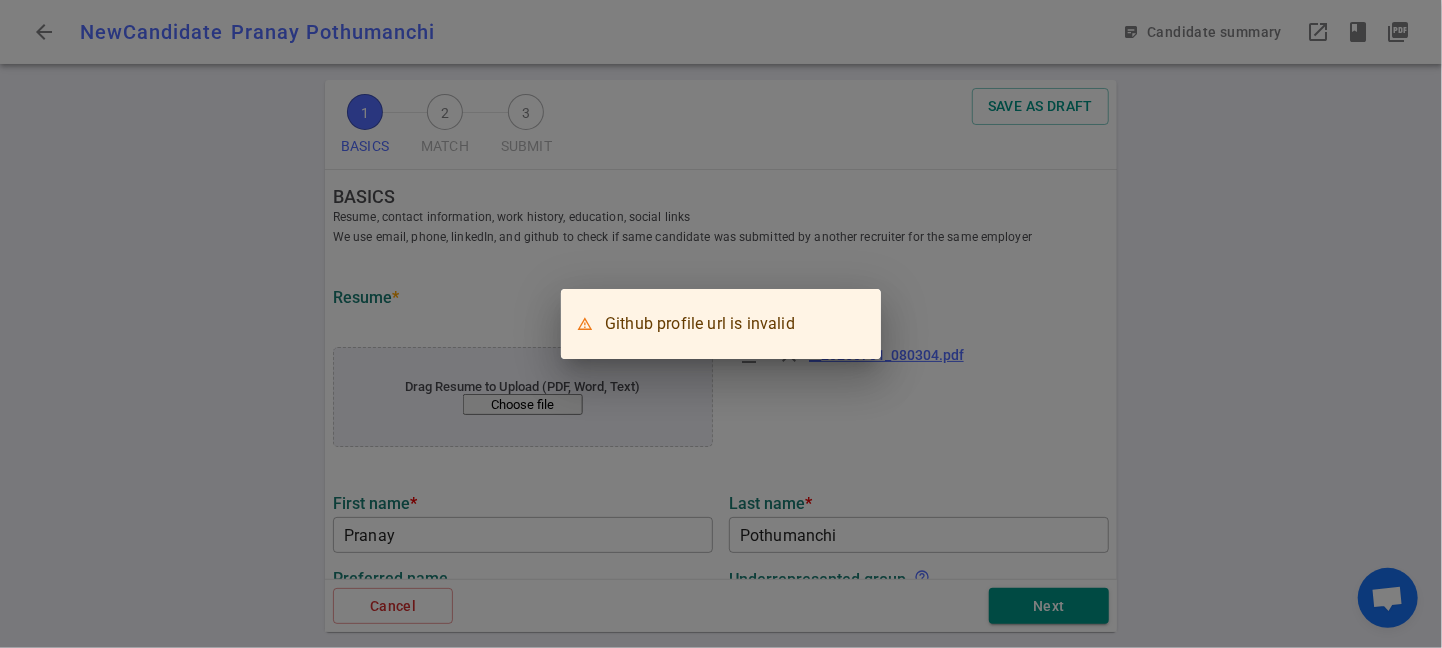 click on "Github profile url is invalid" at bounding box center (721, 324) 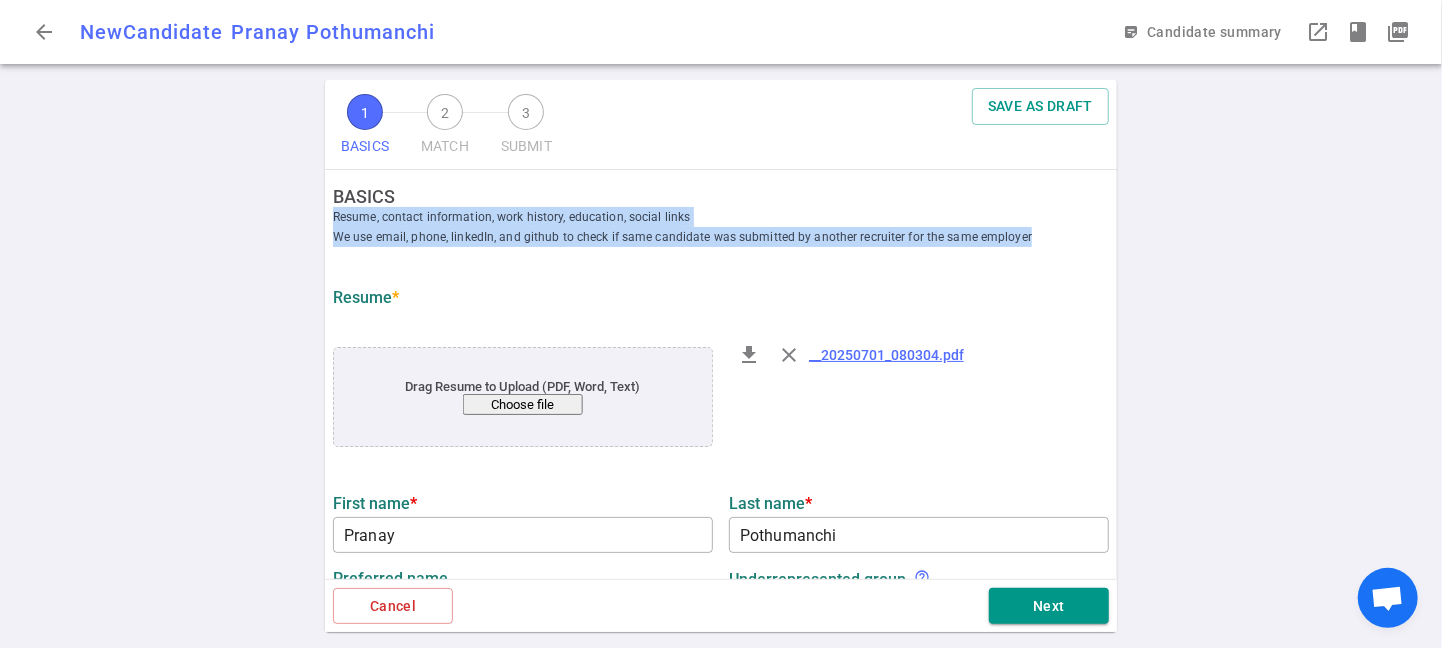 drag, startPoint x: 1100, startPoint y: 247, endPoint x: 1115, endPoint y: 215, distance: 35.341194 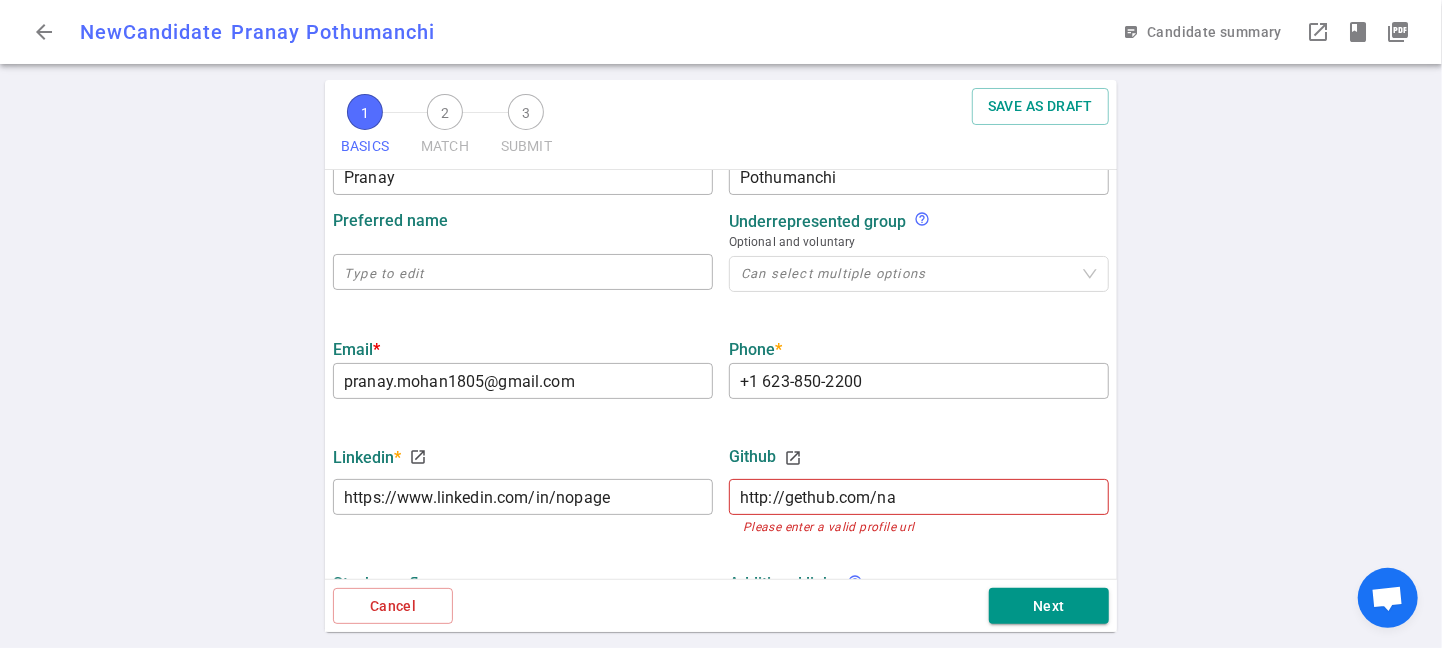scroll, scrollTop: 0, scrollLeft: 0, axis: both 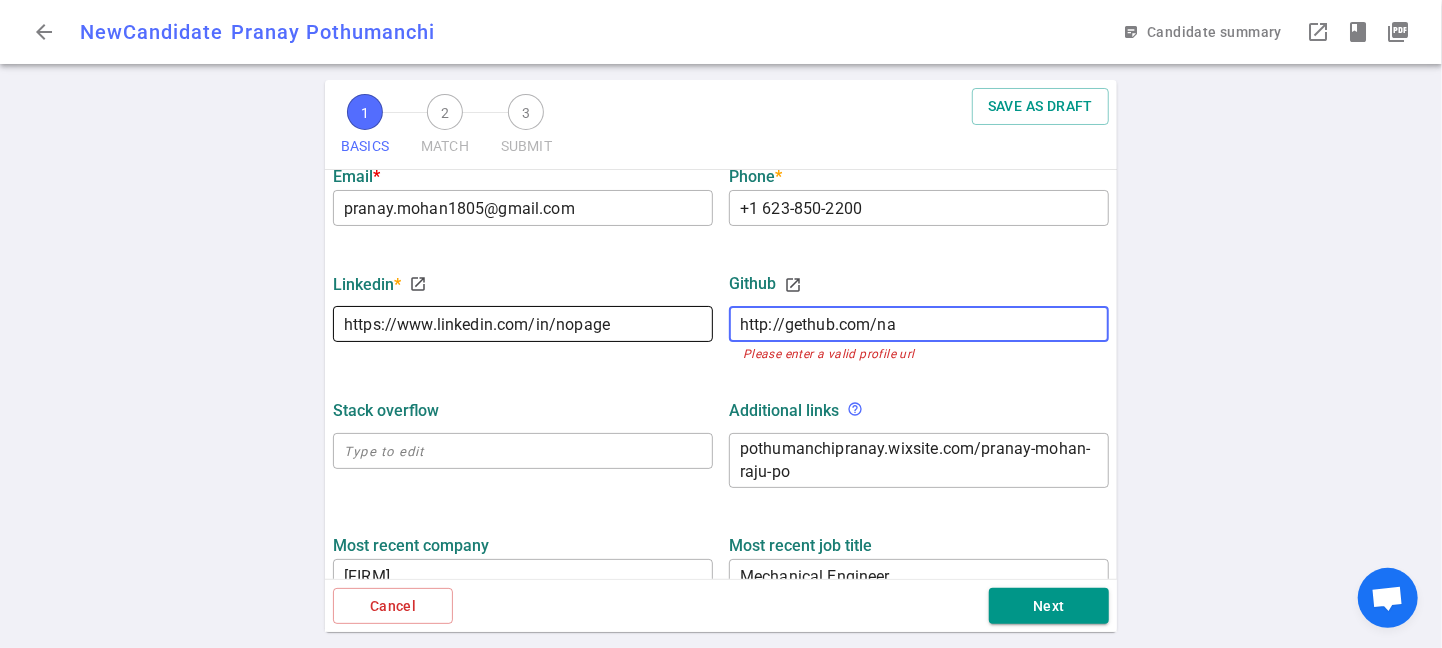 drag, startPoint x: 913, startPoint y: 326, endPoint x: 679, endPoint y: 306, distance: 234.85315 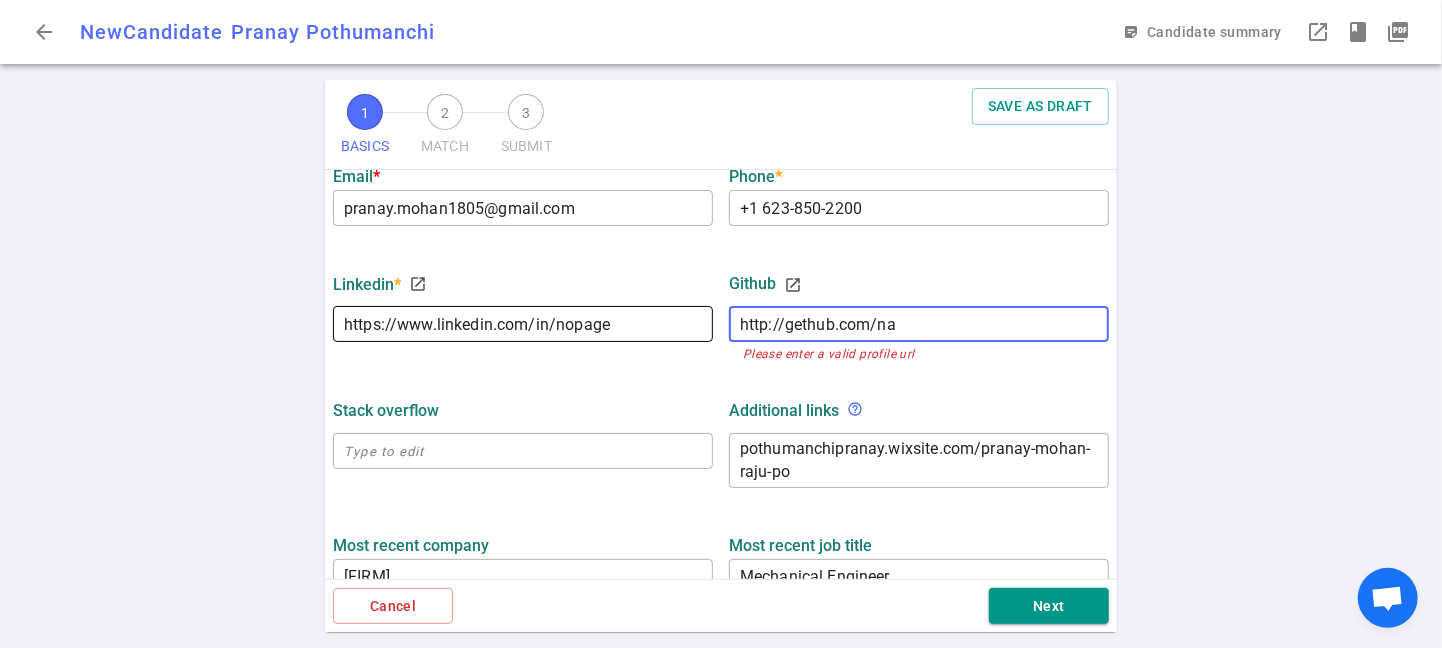 paste on "s://githubuniverse.com/" 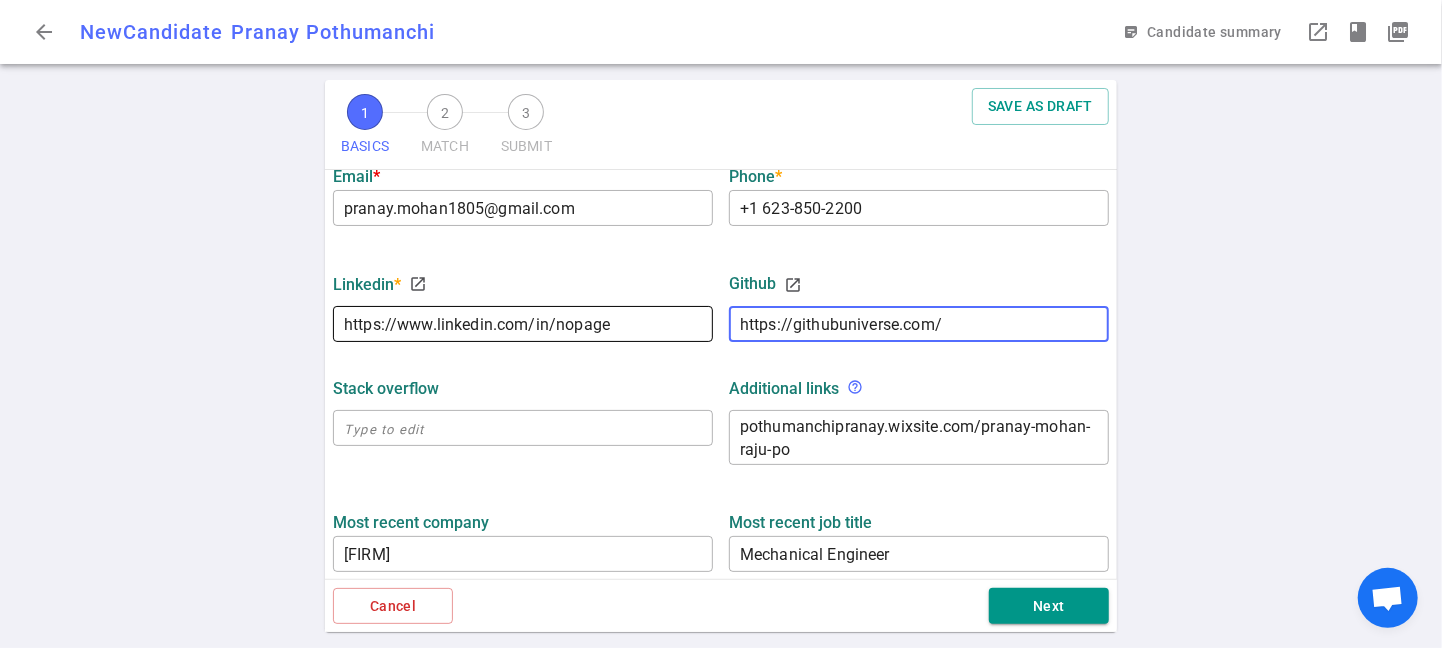 type on "https://githubuniverse.com/" 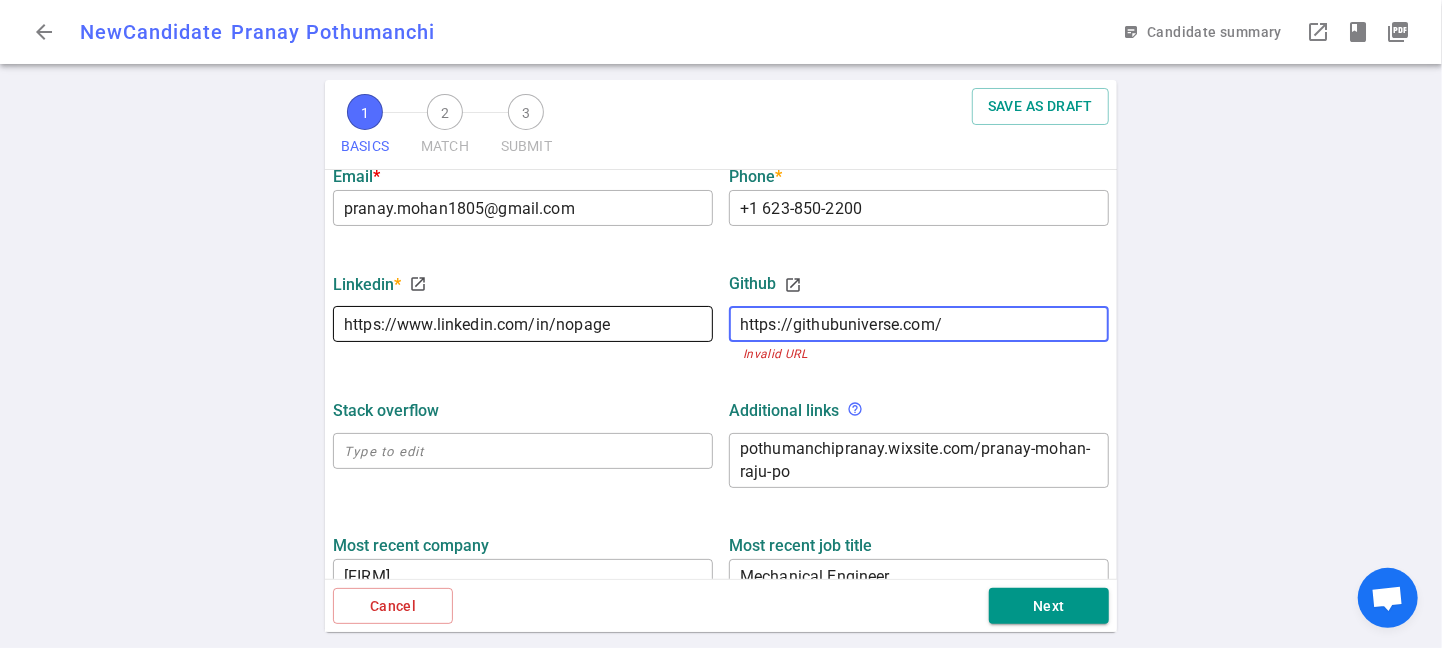 drag, startPoint x: 972, startPoint y: 324, endPoint x: 696, endPoint y: 318, distance: 276.06522 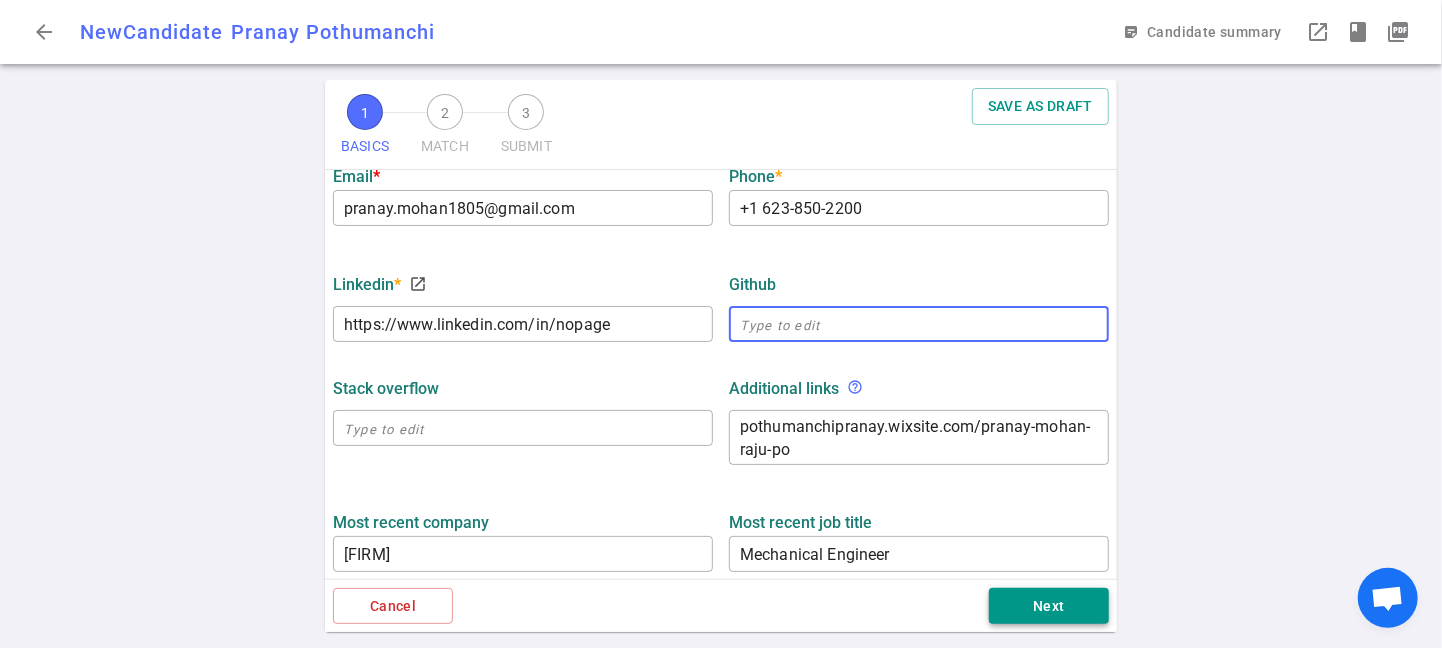 type 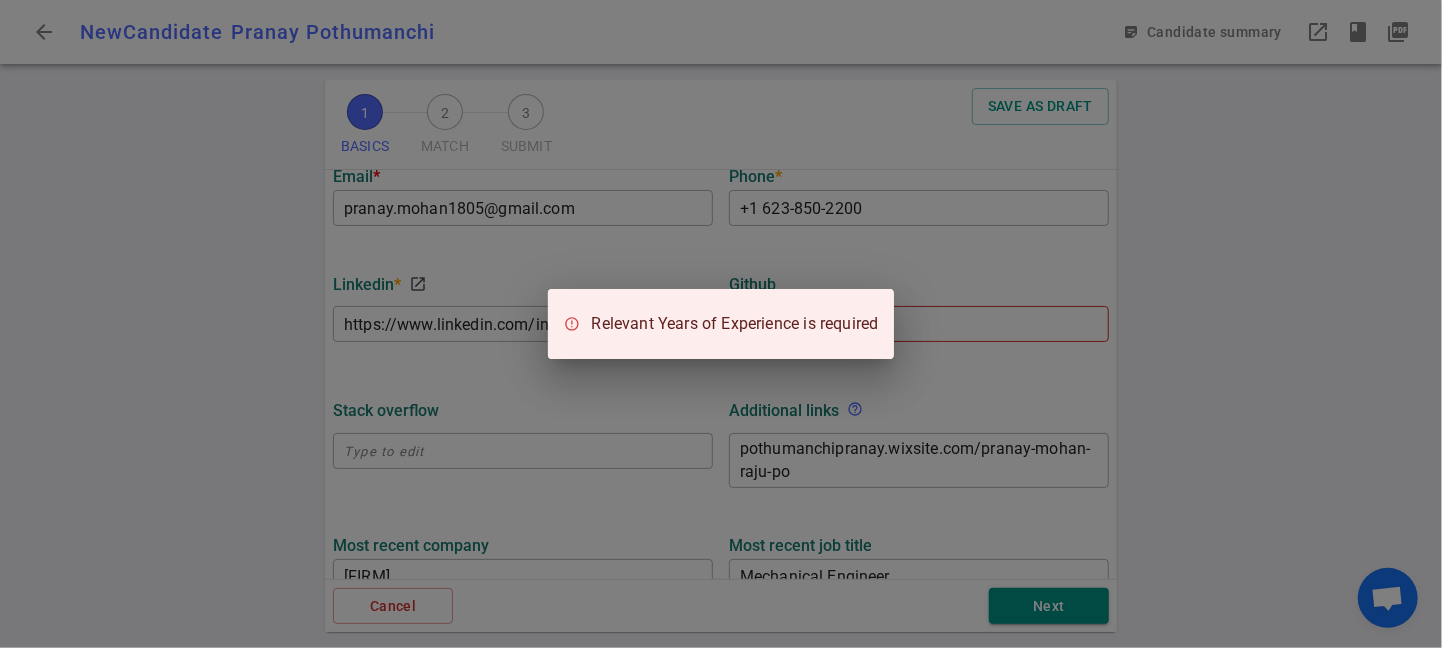 click on "Relevant Years of Experience is required" at bounding box center (721, 324) 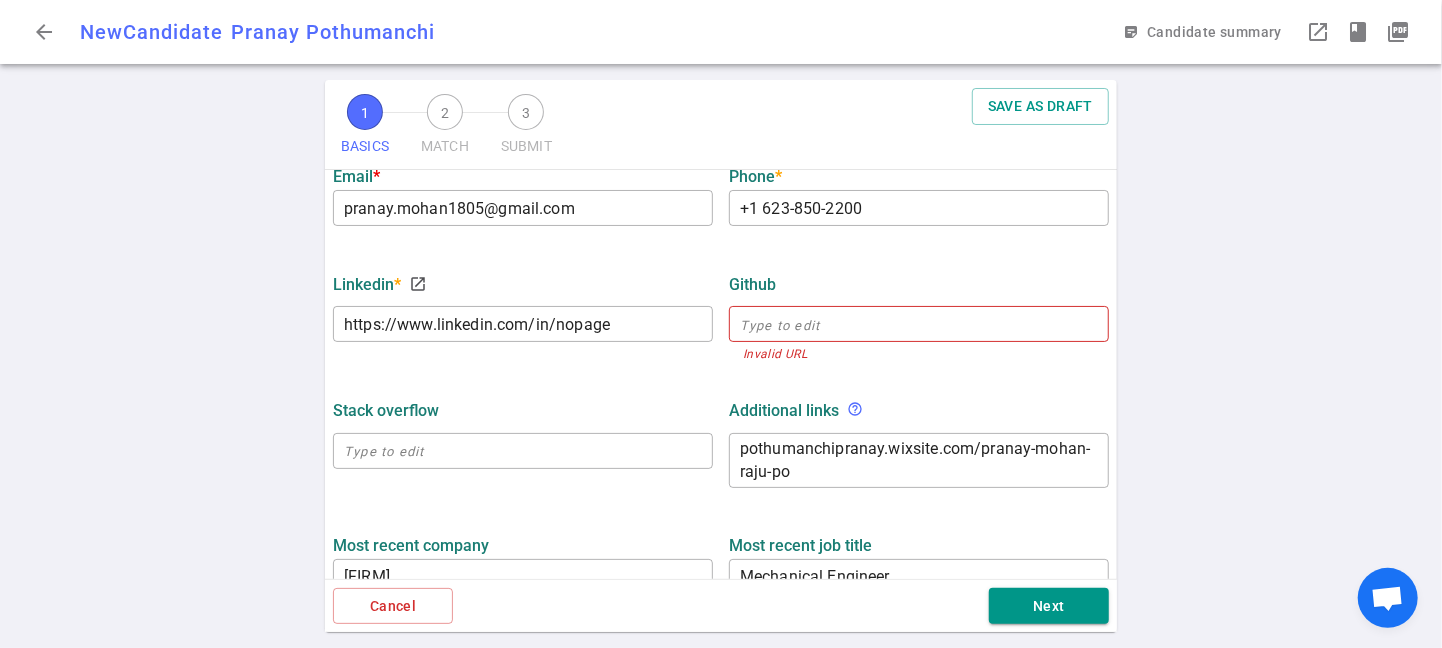 click on "Additional links help_outline" at bounding box center (919, 410) 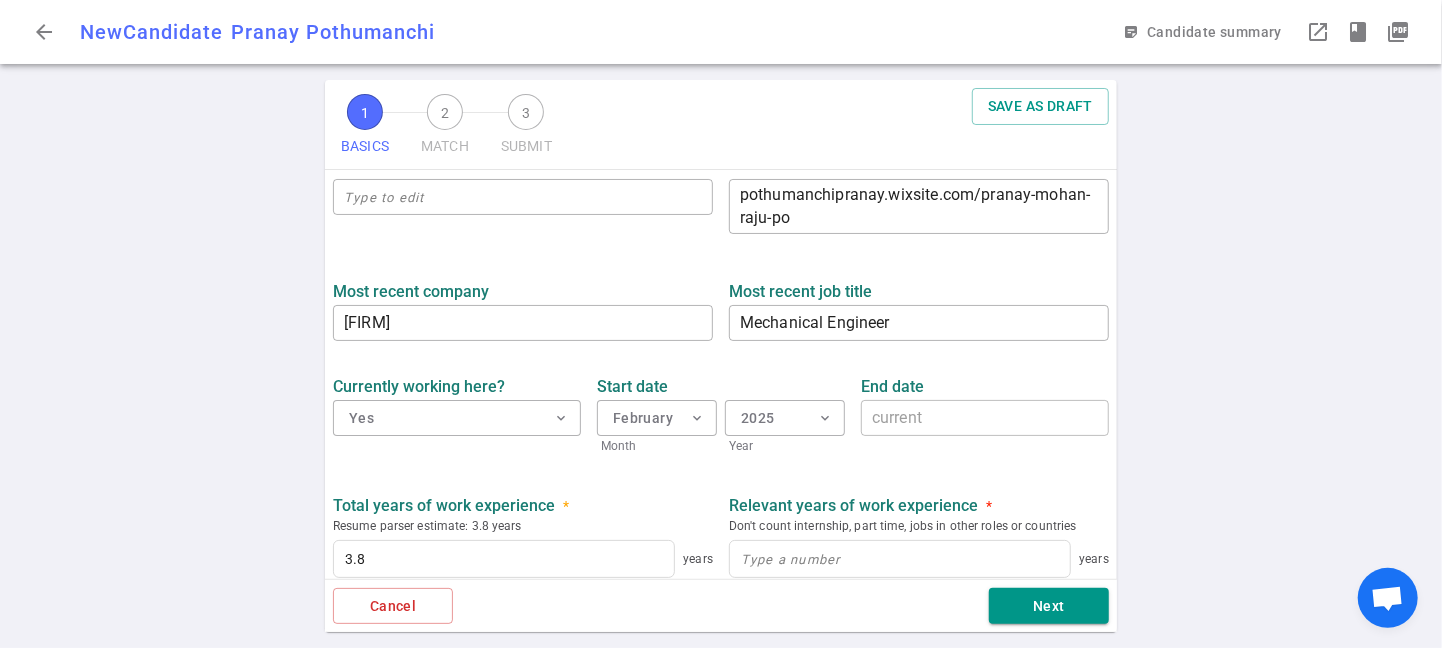 scroll, scrollTop: 795, scrollLeft: 0, axis: vertical 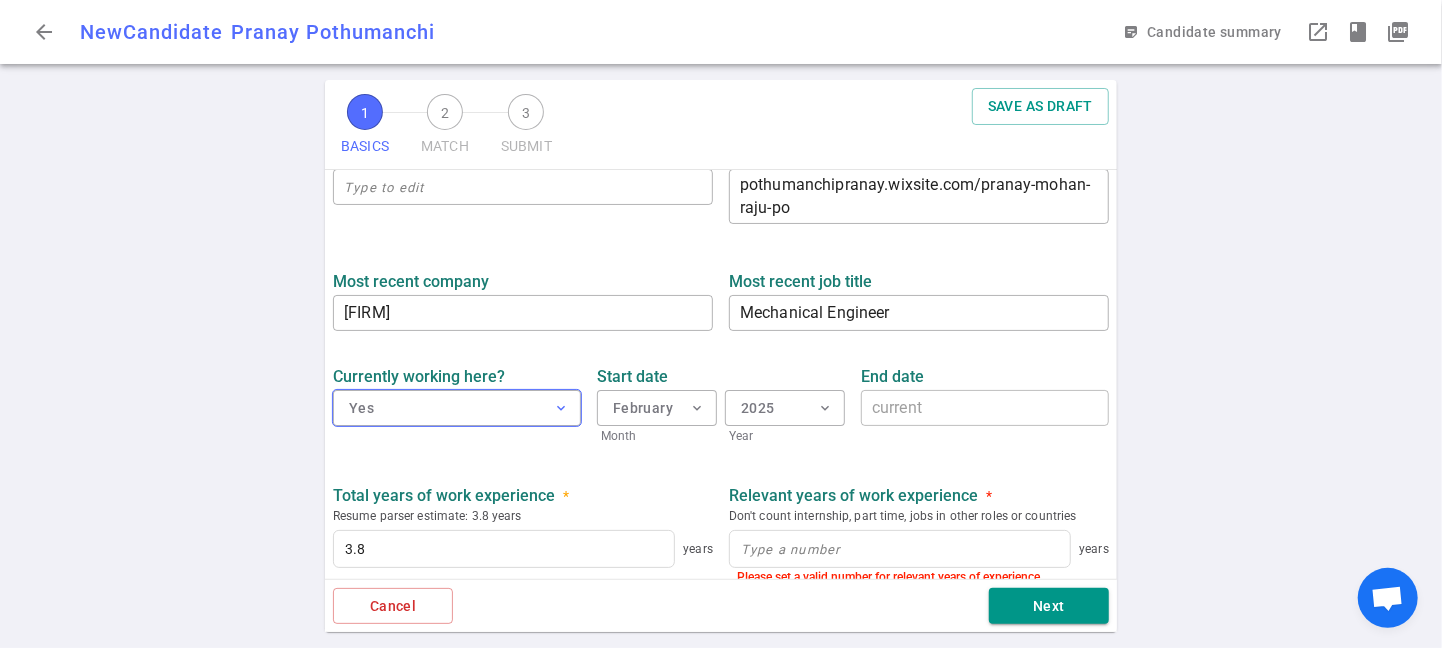click on "expand_more" at bounding box center (561, 408) 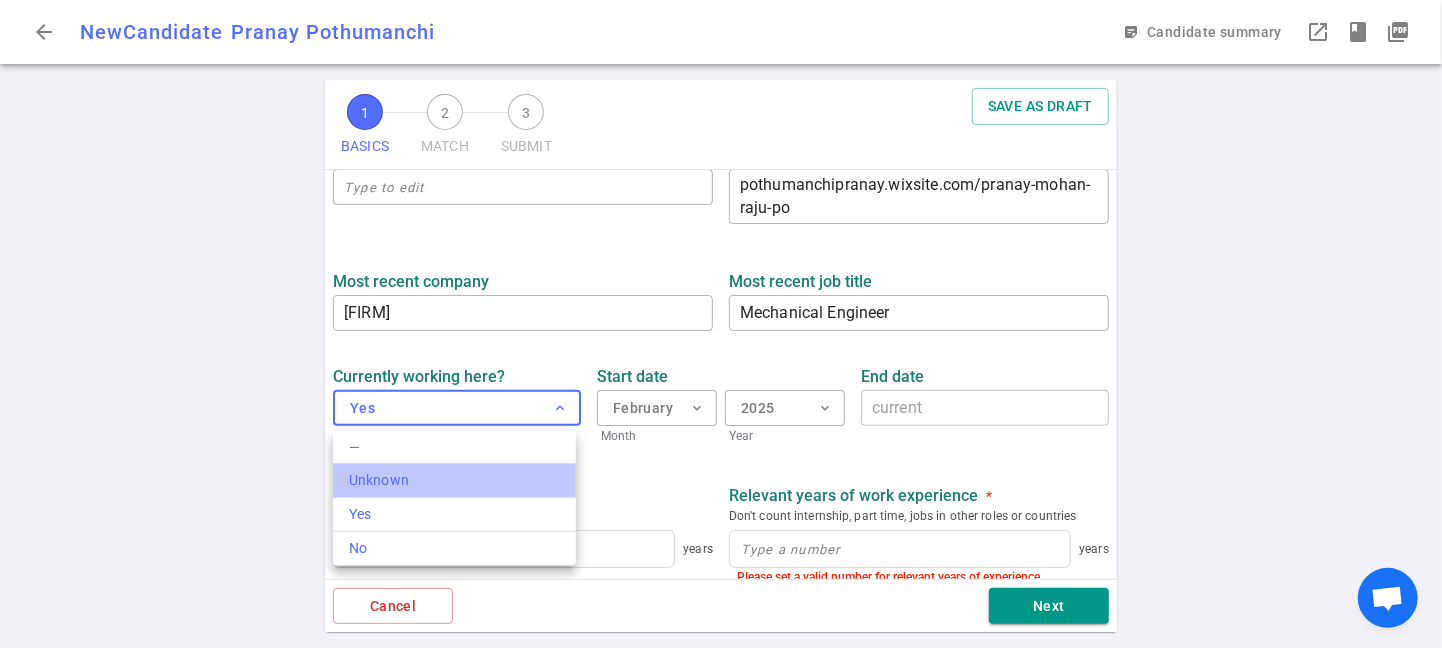 click on "Unknown" at bounding box center [454, 480] 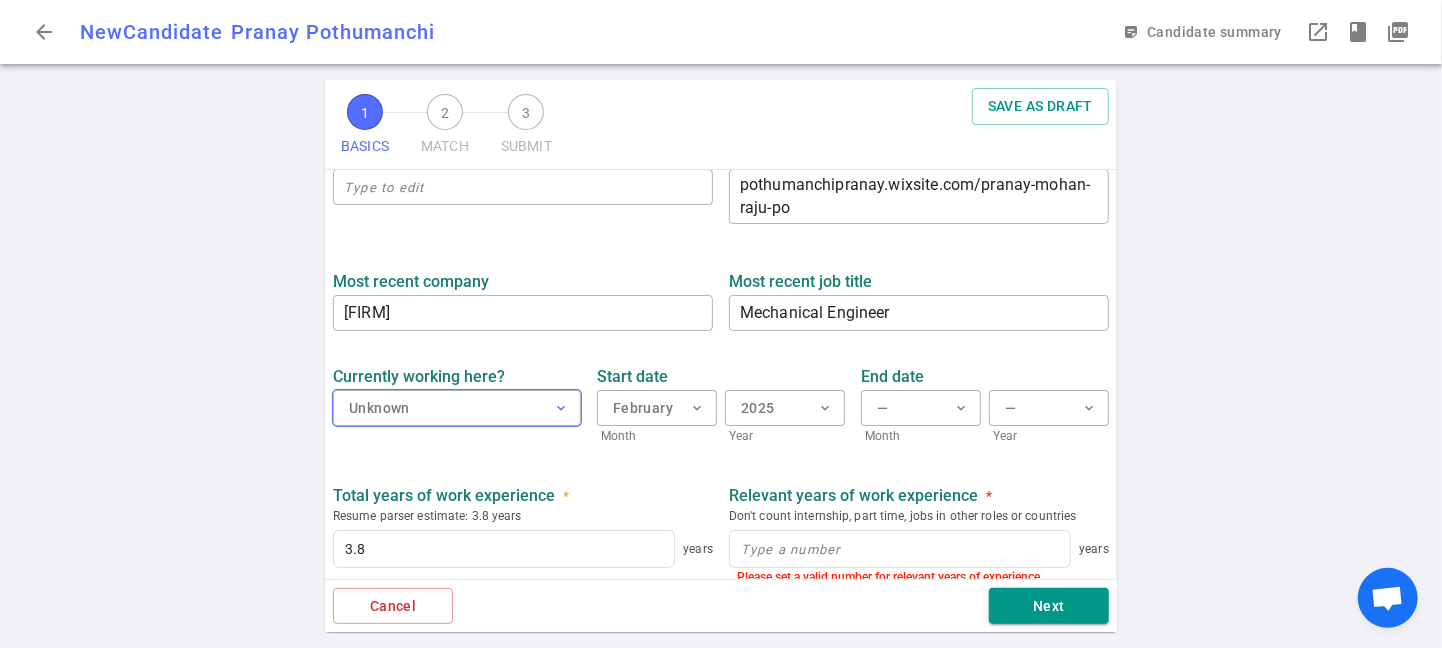 click on "Unknown expand_more" at bounding box center (457, 408) 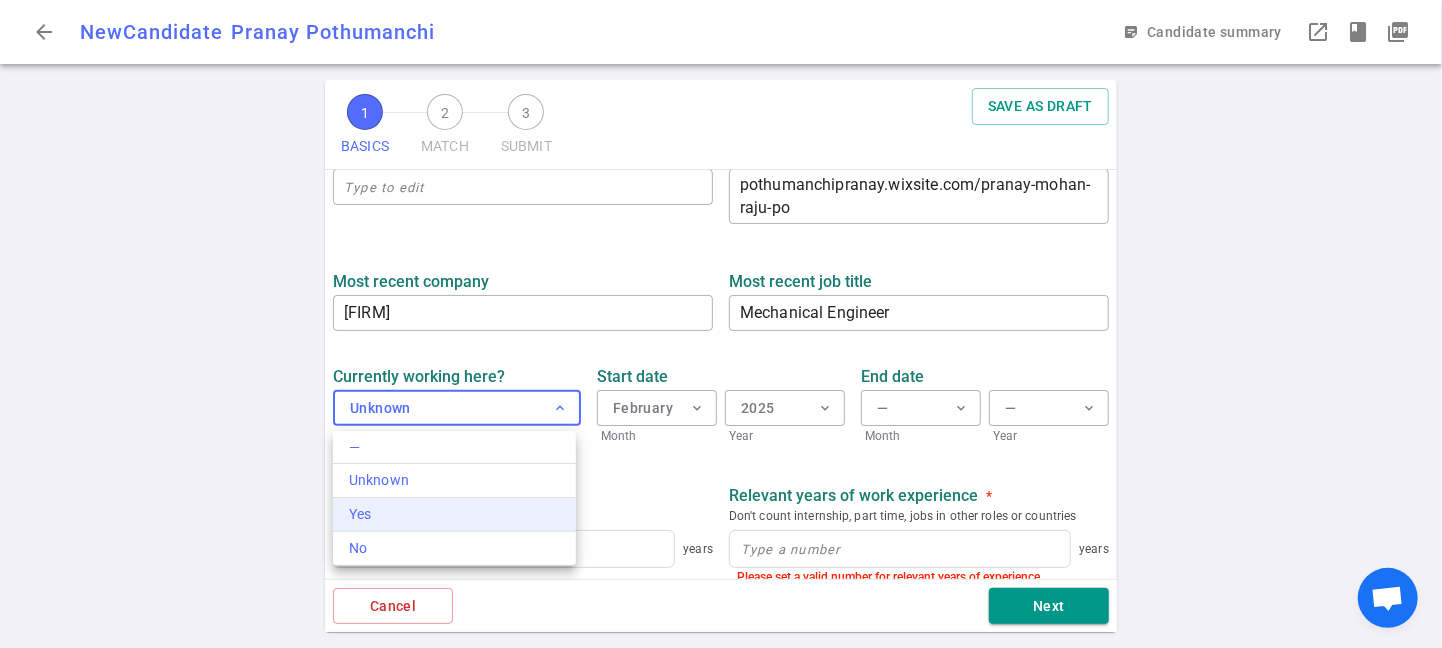 click on "Yes" at bounding box center (454, 514) 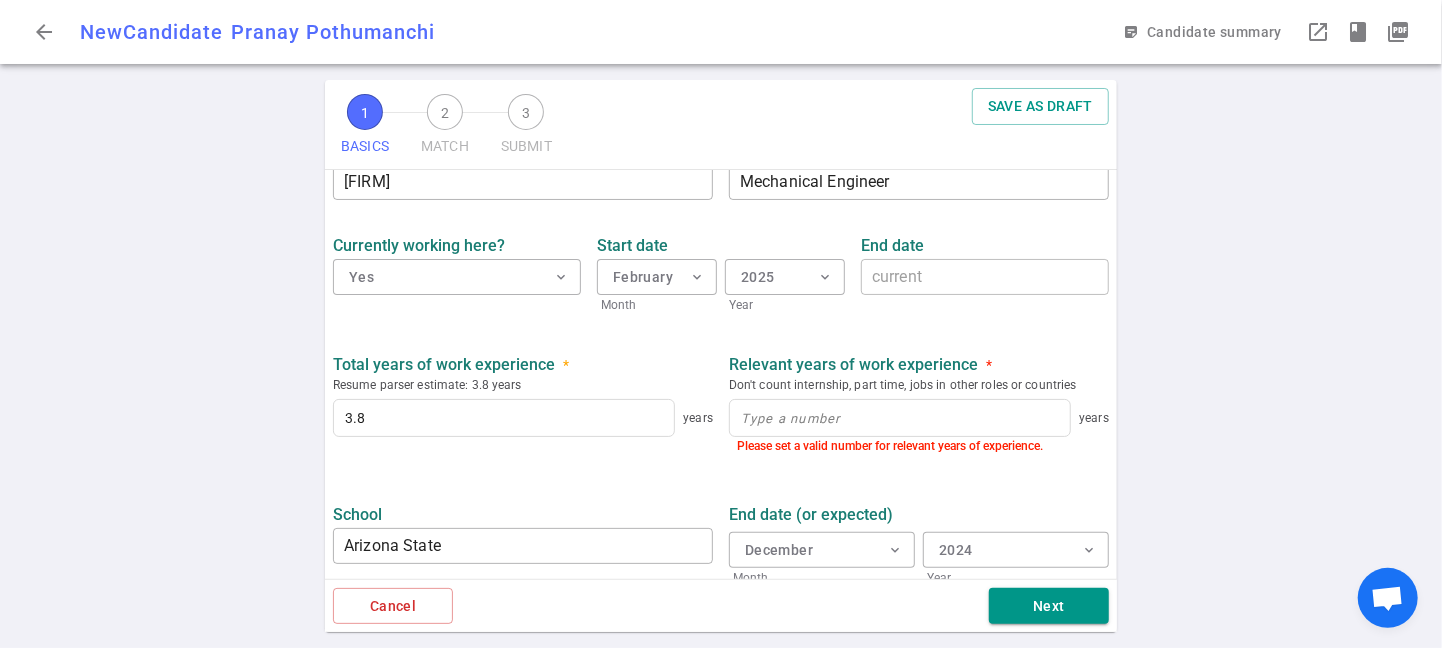 scroll, scrollTop: 951, scrollLeft: 0, axis: vertical 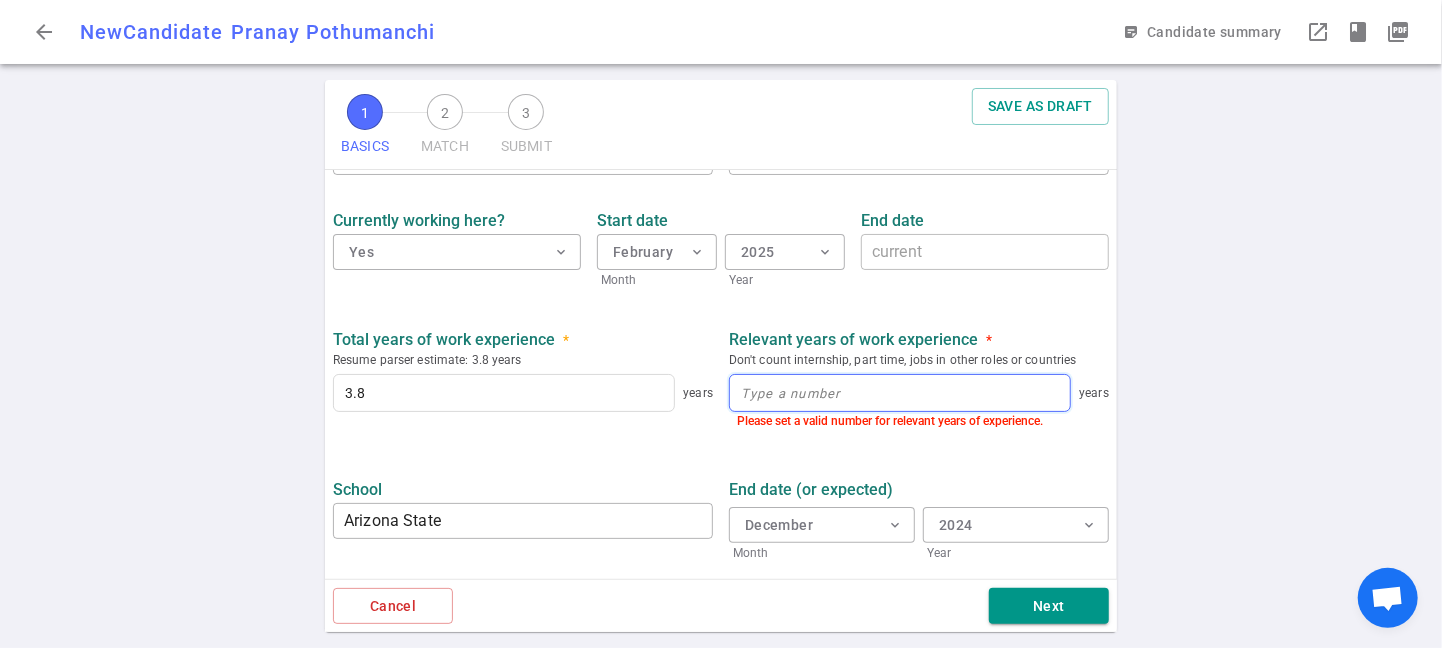 click at bounding box center [900, 393] 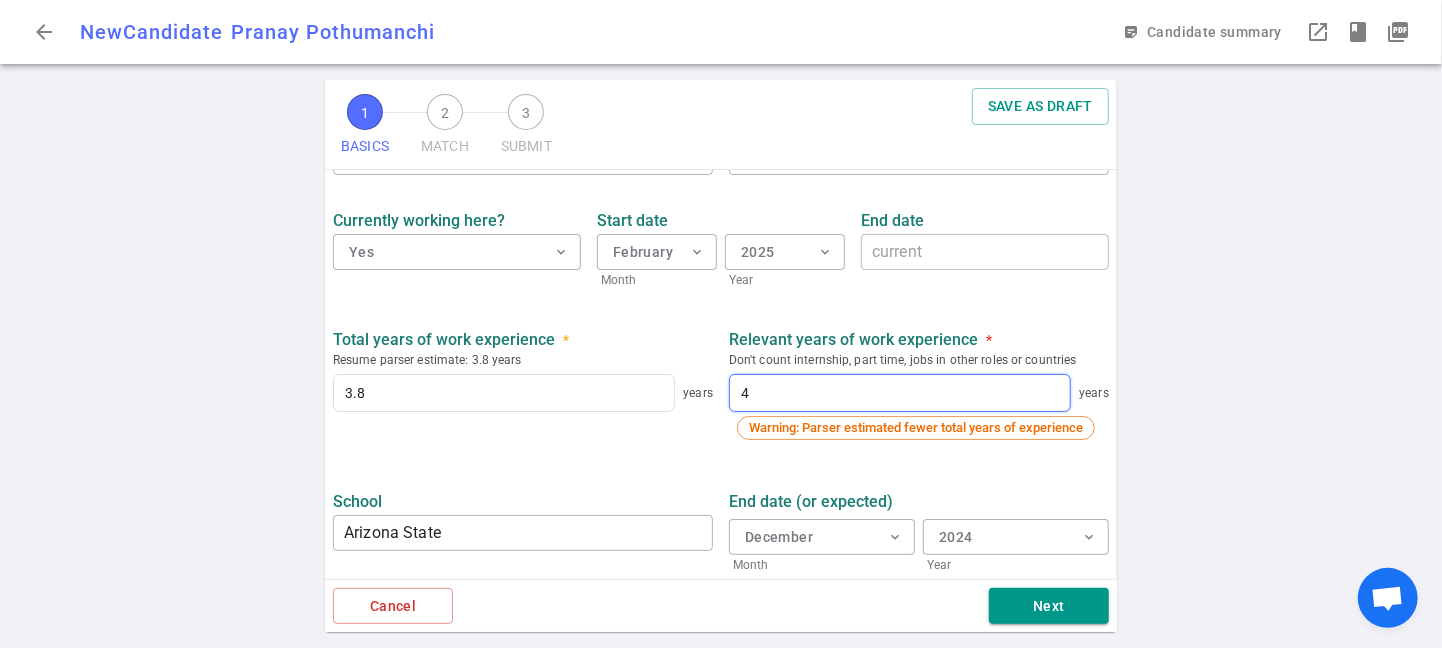 drag, startPoint x: 753, startPoint y: 379, endPoint x: 635, endPoint y: 367, distance: 118.6086 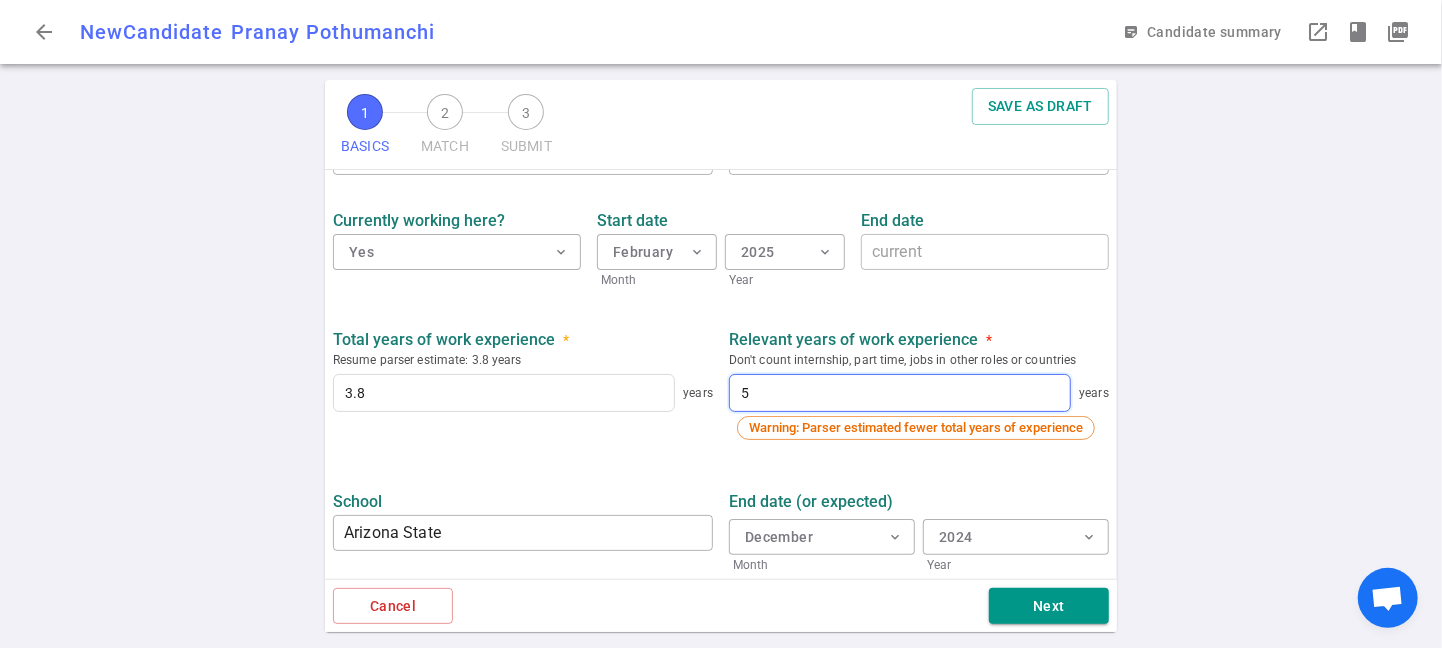 drag, startPoint x: 777, startPoint y: 400, endPoint x: 687, endPoint y: 390, distance: 90.55385 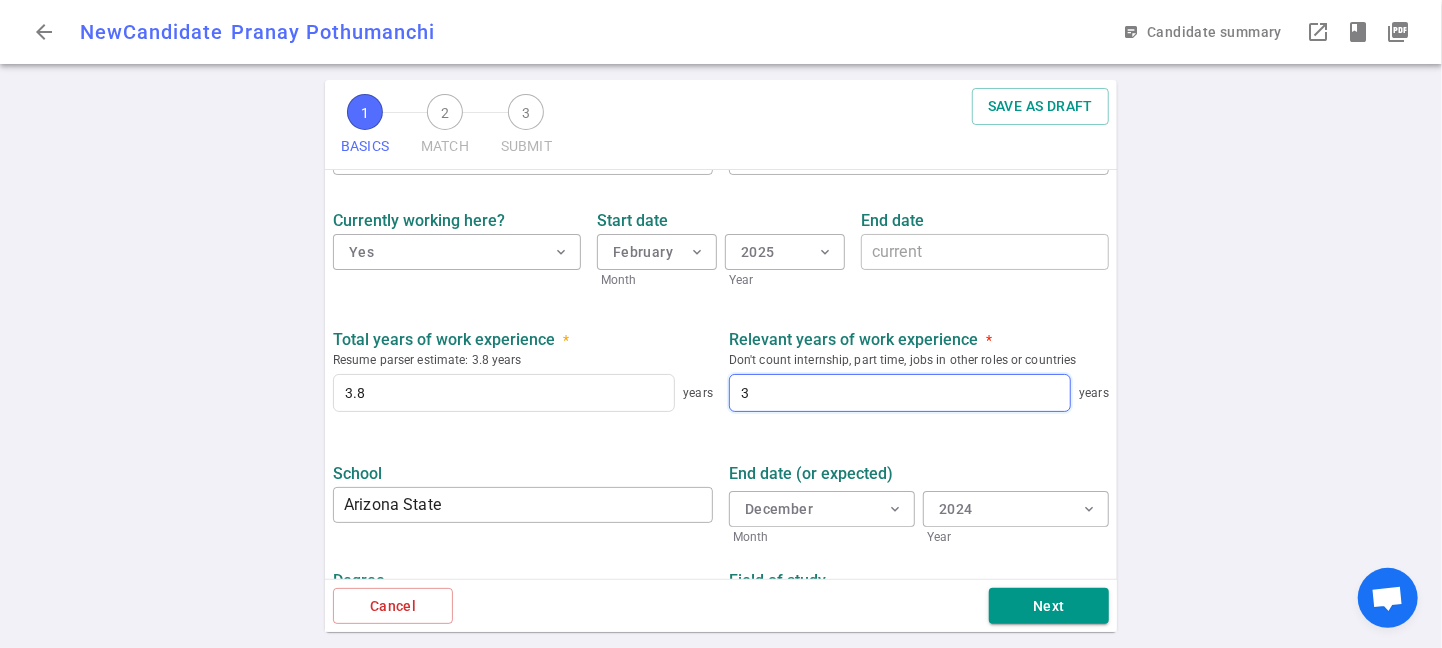 type on "3" 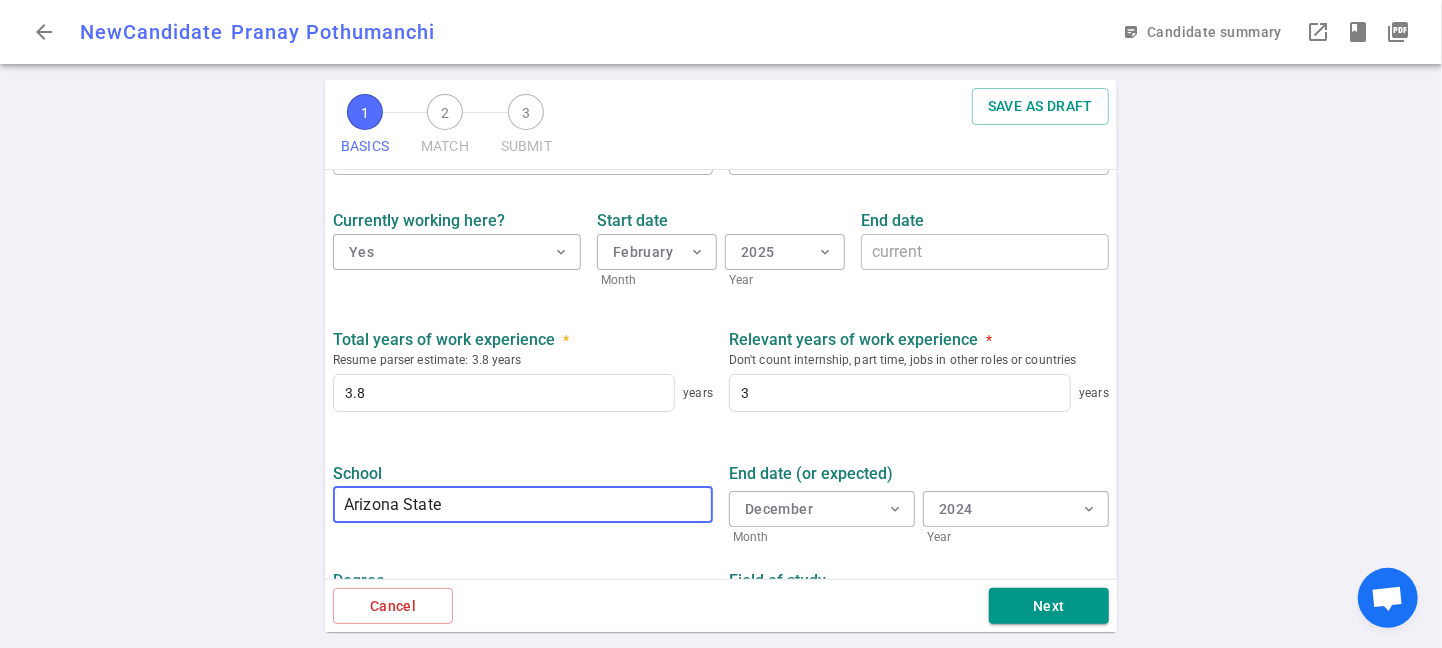type 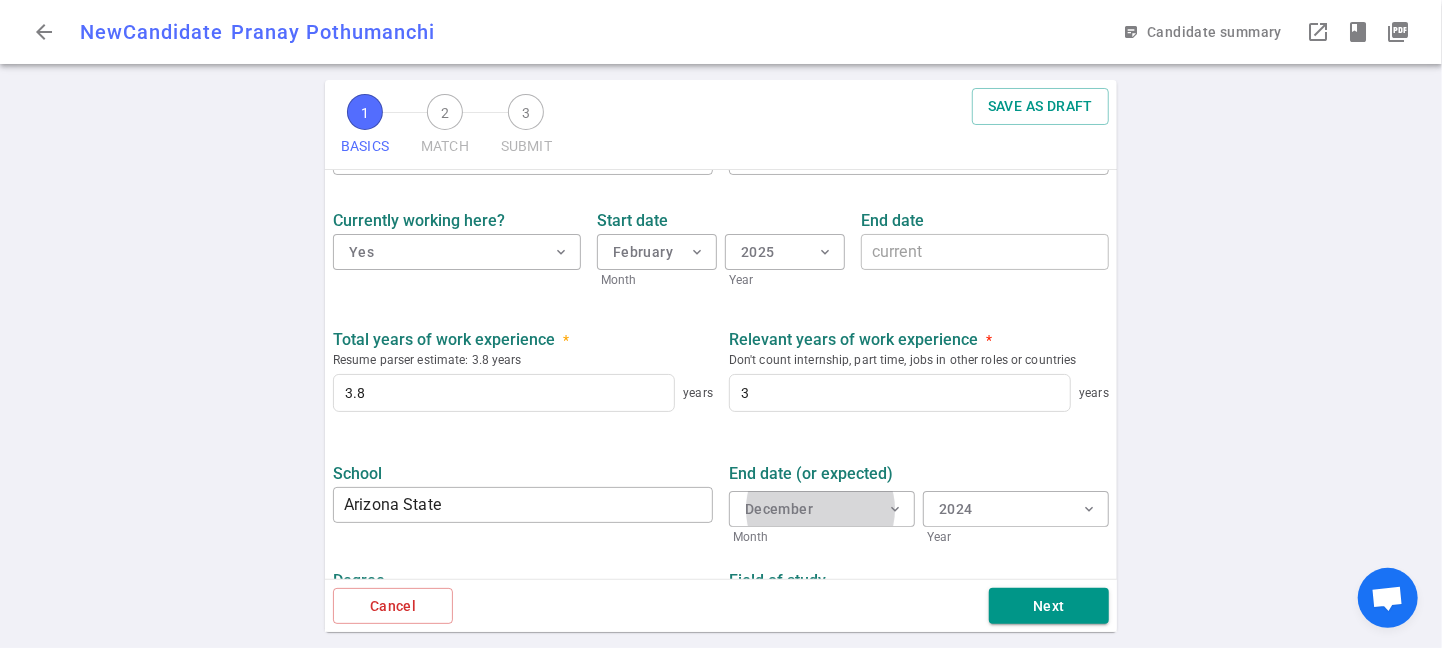 scroll, scrollTop: 1023, scrollLeft: 0, axis: vertical 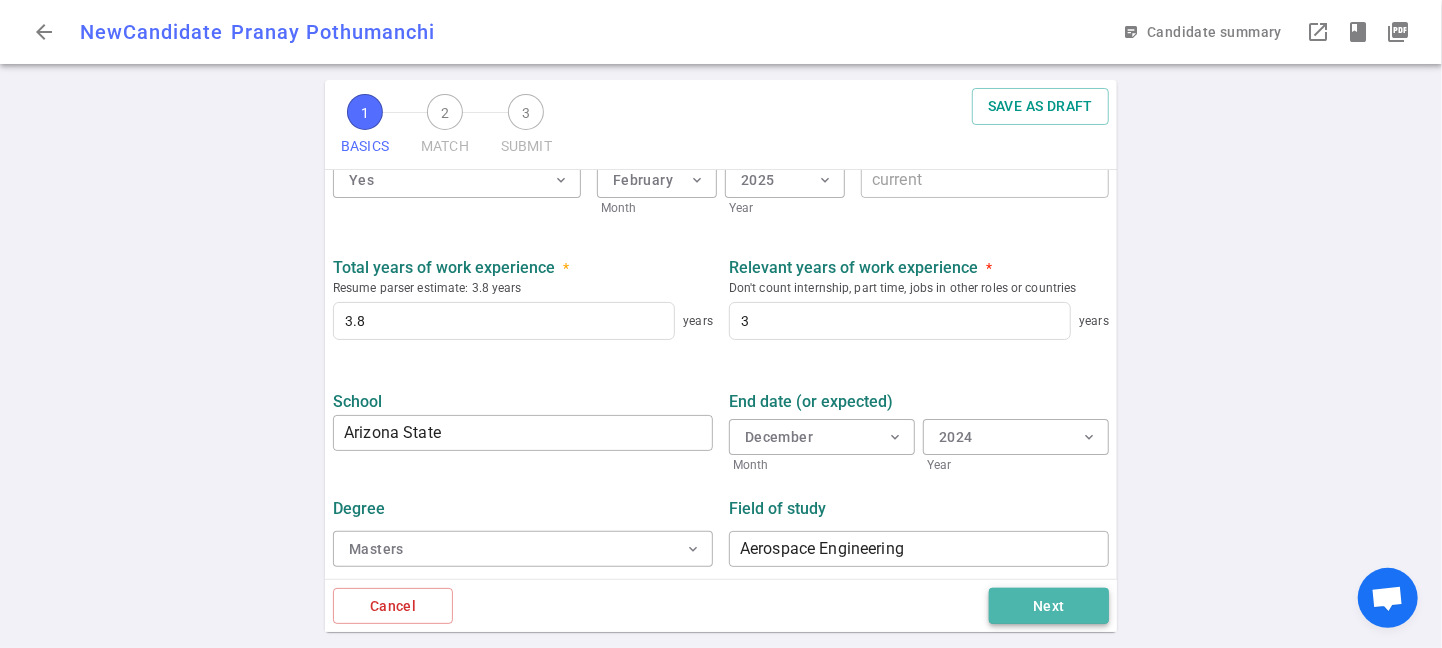 click on "Next" at bounding box center (1049, 606) 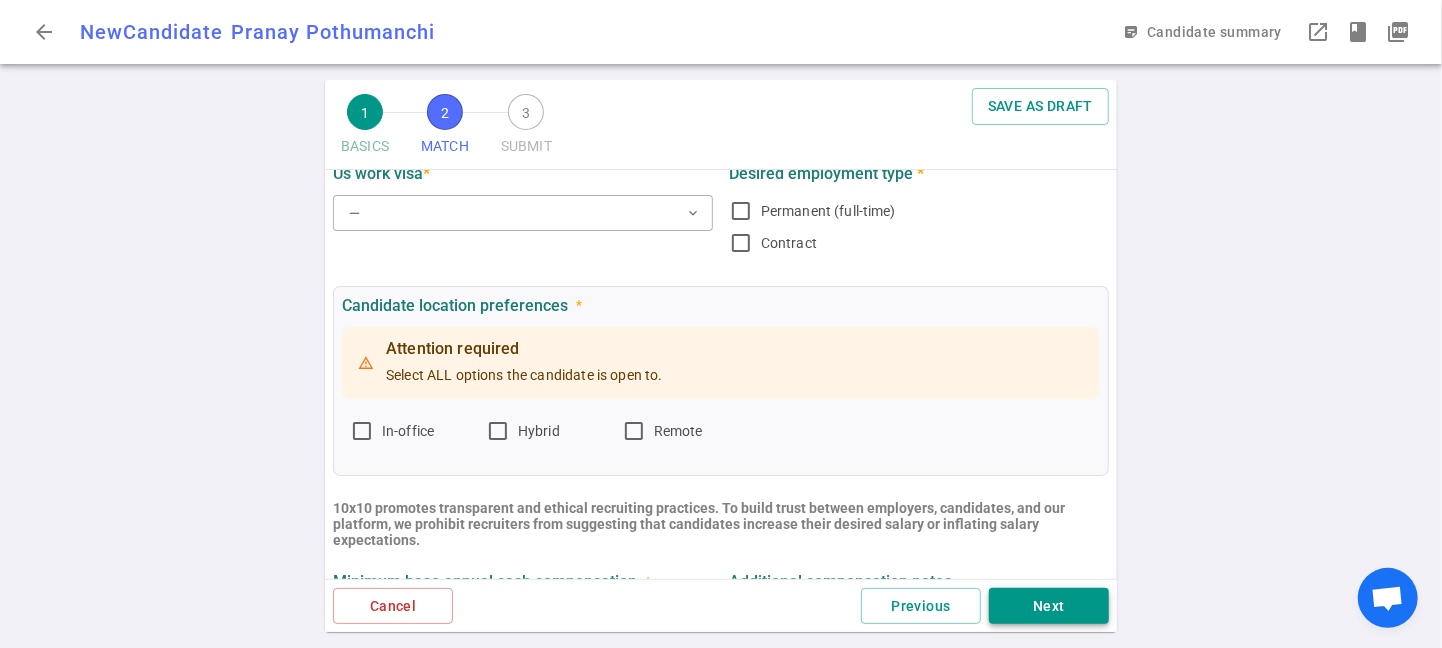 scroll, scrollTop: 0, scrollLeft: 0, axis: both 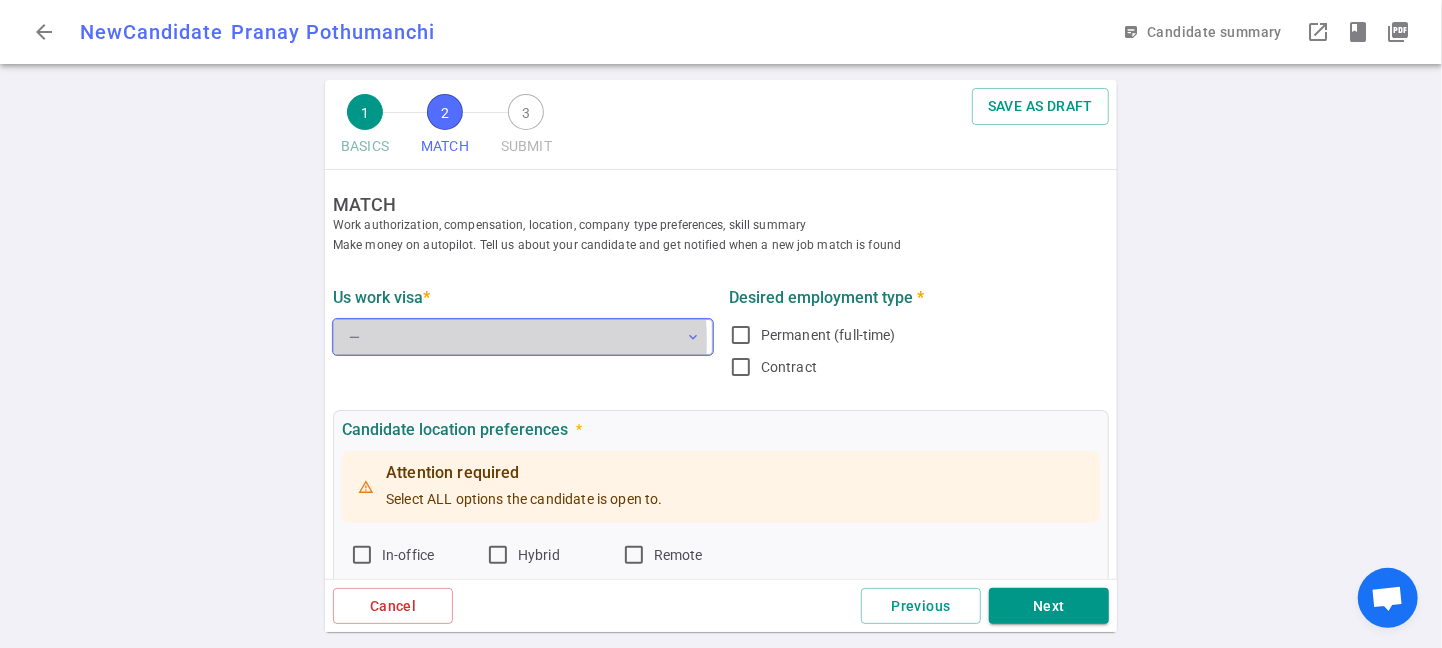 click on "— expand_more" at bounding box center [523, 337] 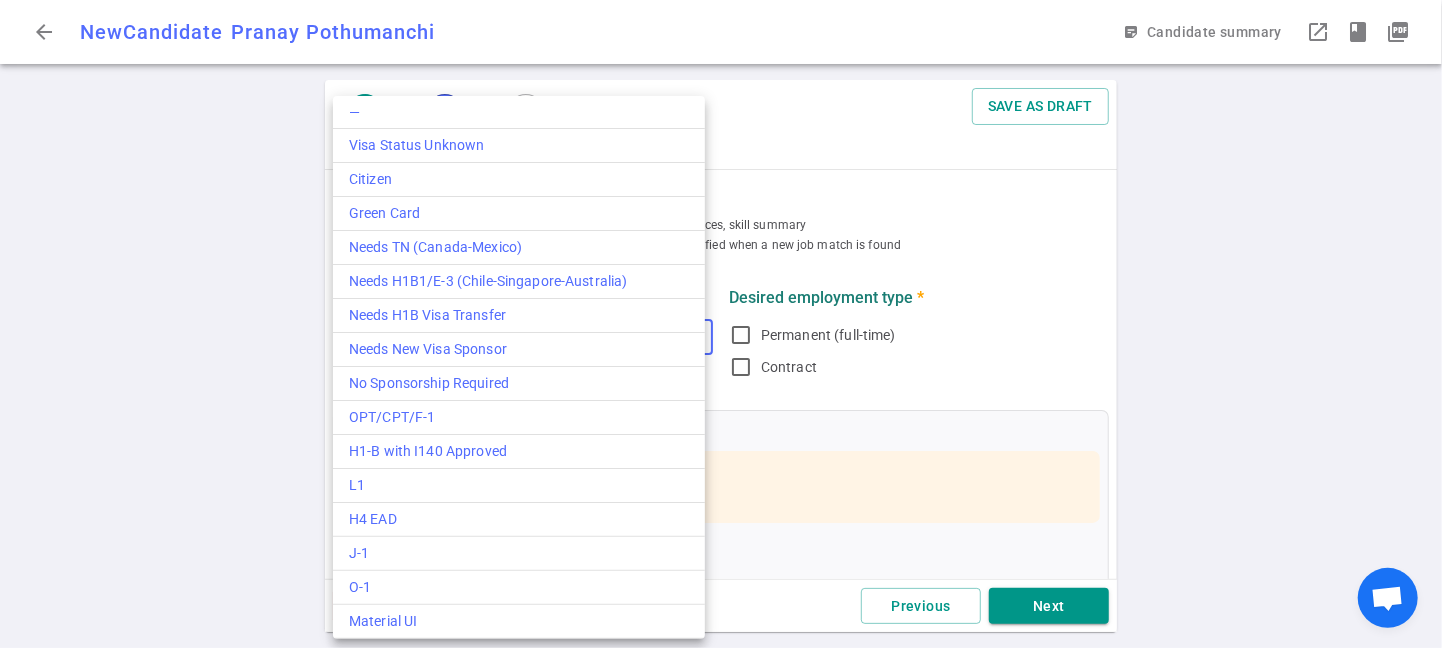 click at bounding box center (721, 324) 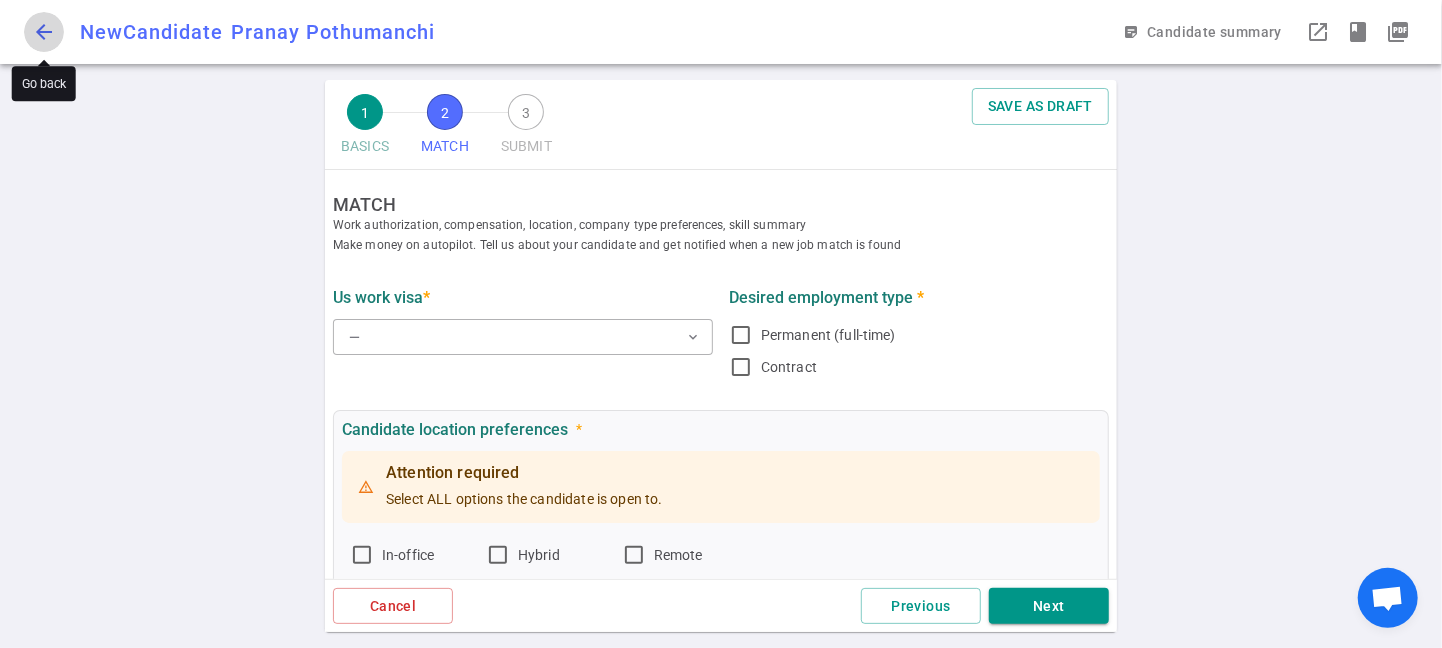 click on "arrow_back" at bounding box center [44, 32] 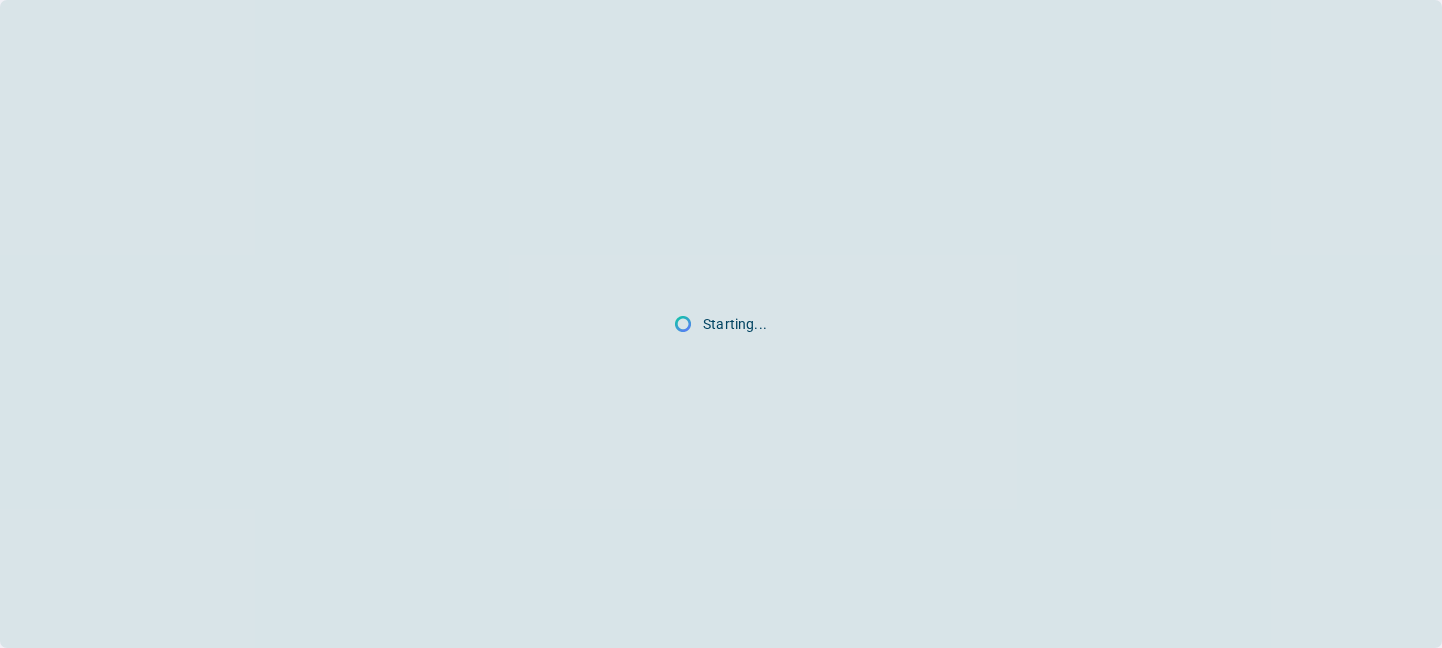 scroll, scrollTop: 0, scrollLeft: 0, axis: both 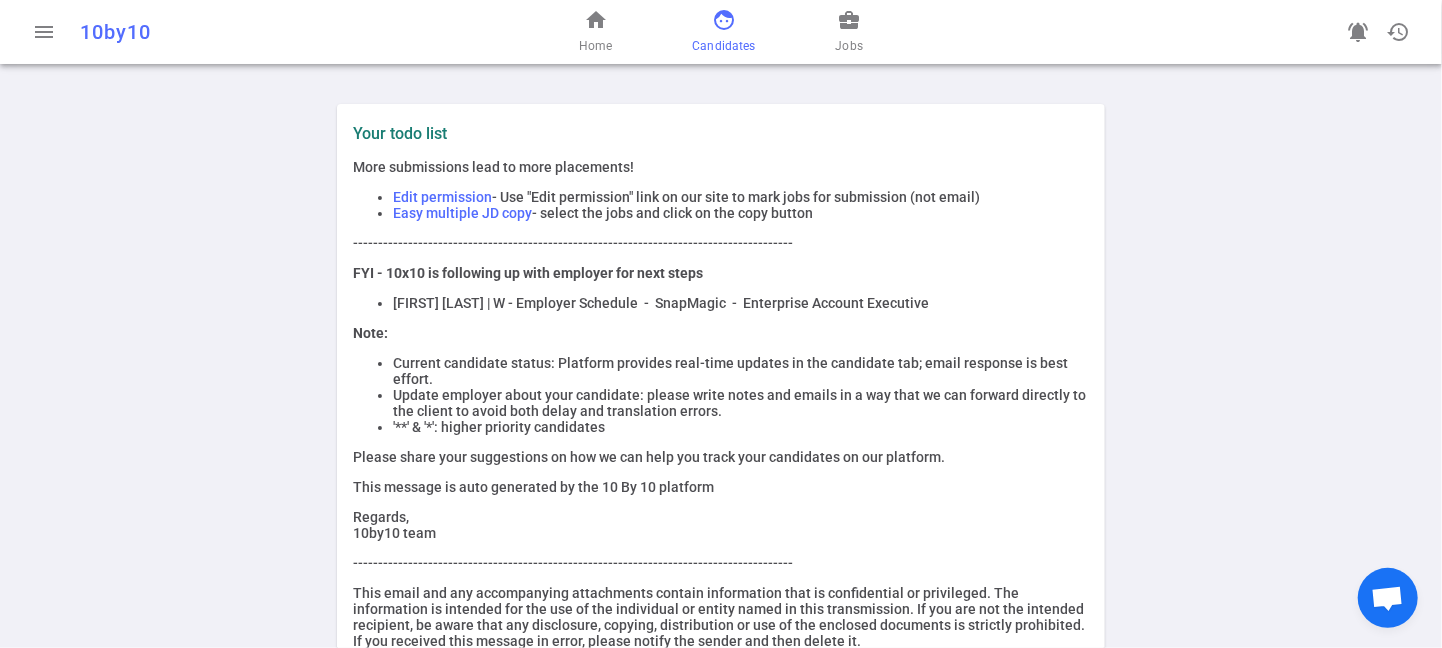click on "face" at bounding box center (724, 20) 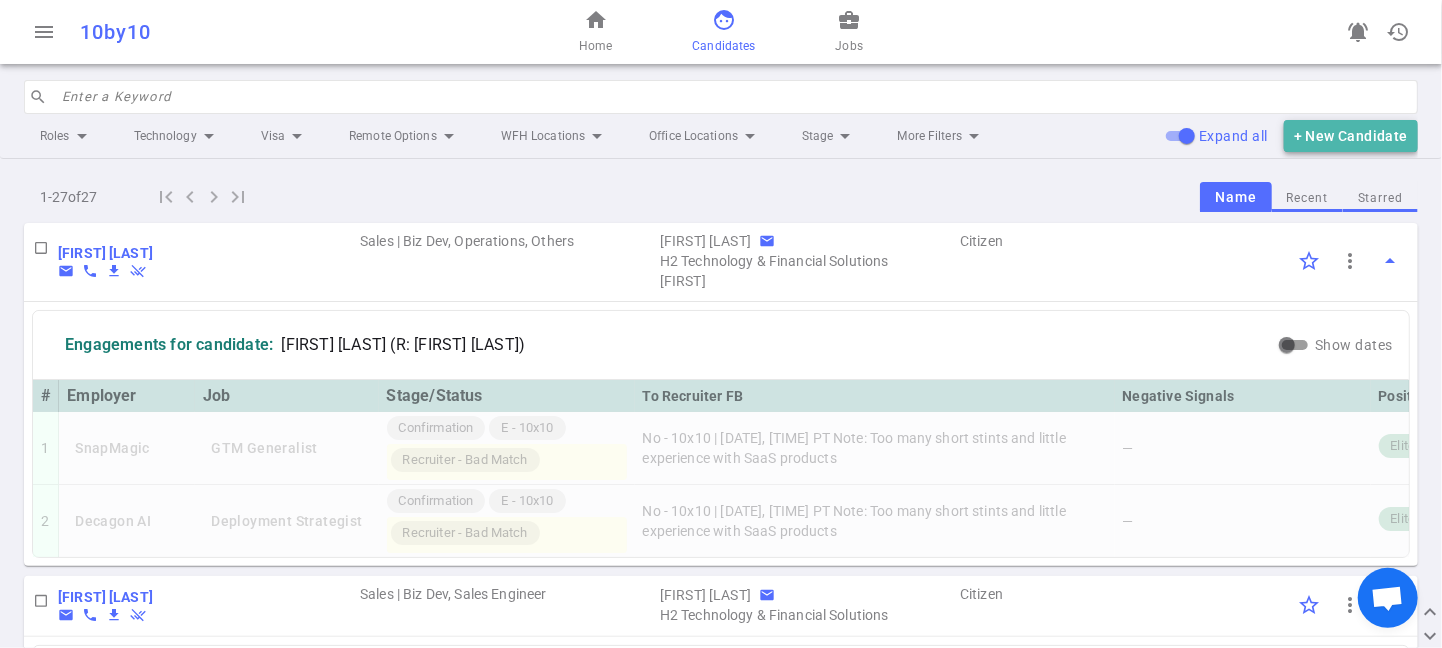 click on "+ New Candidate" at bounding box center (1351, 136) 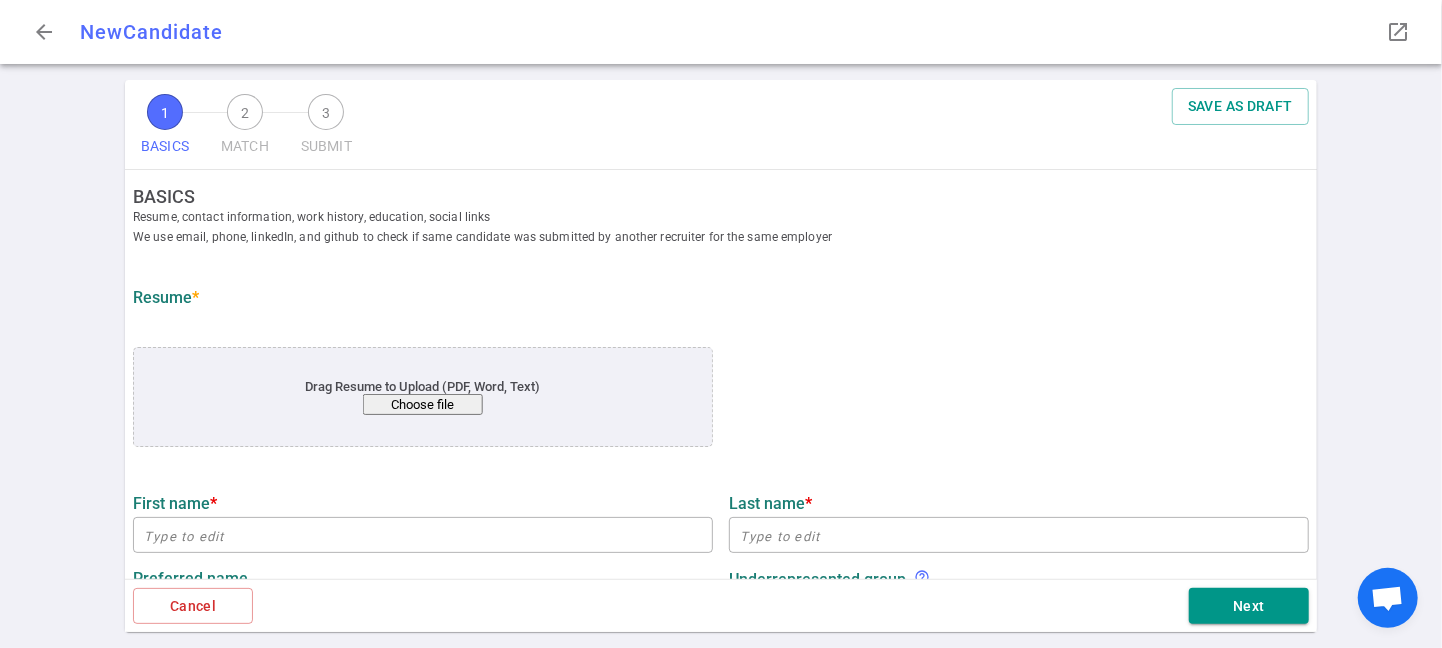 click on "Choose file" at bounding box center [423, 404] 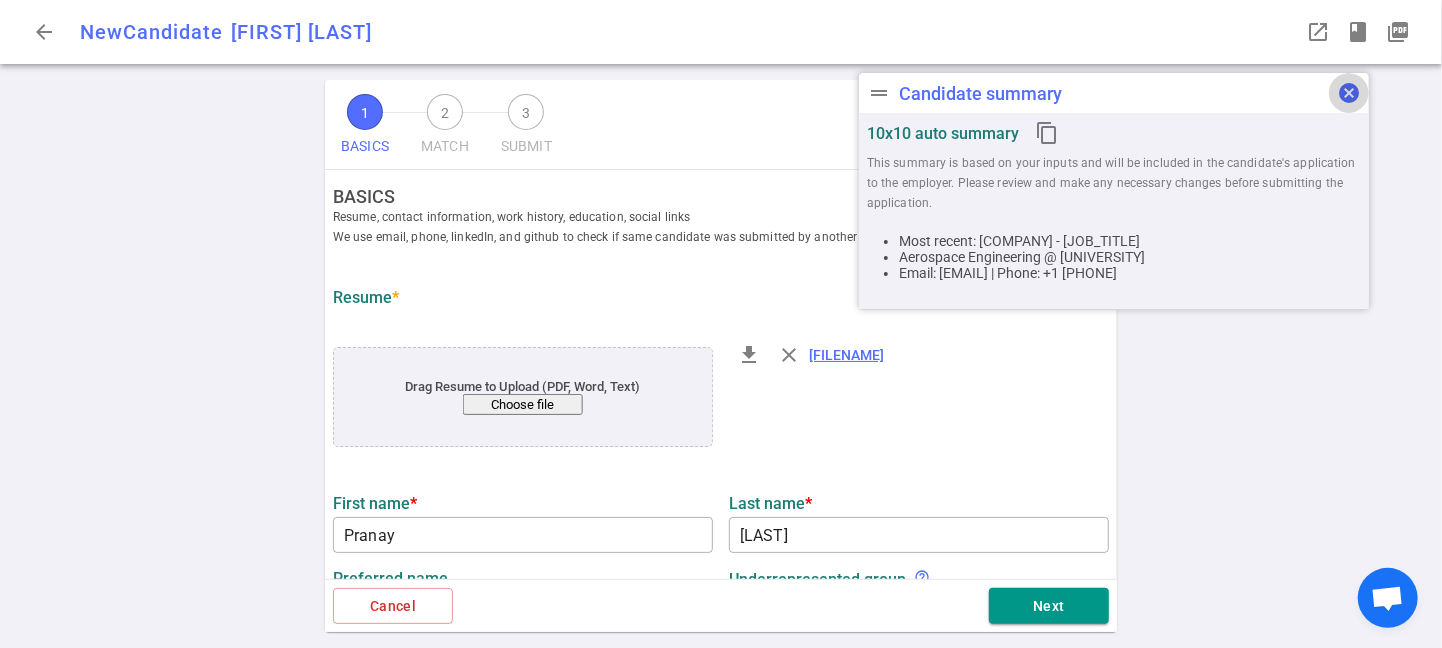 click on "cancel" at bounding box center (1349, 93) 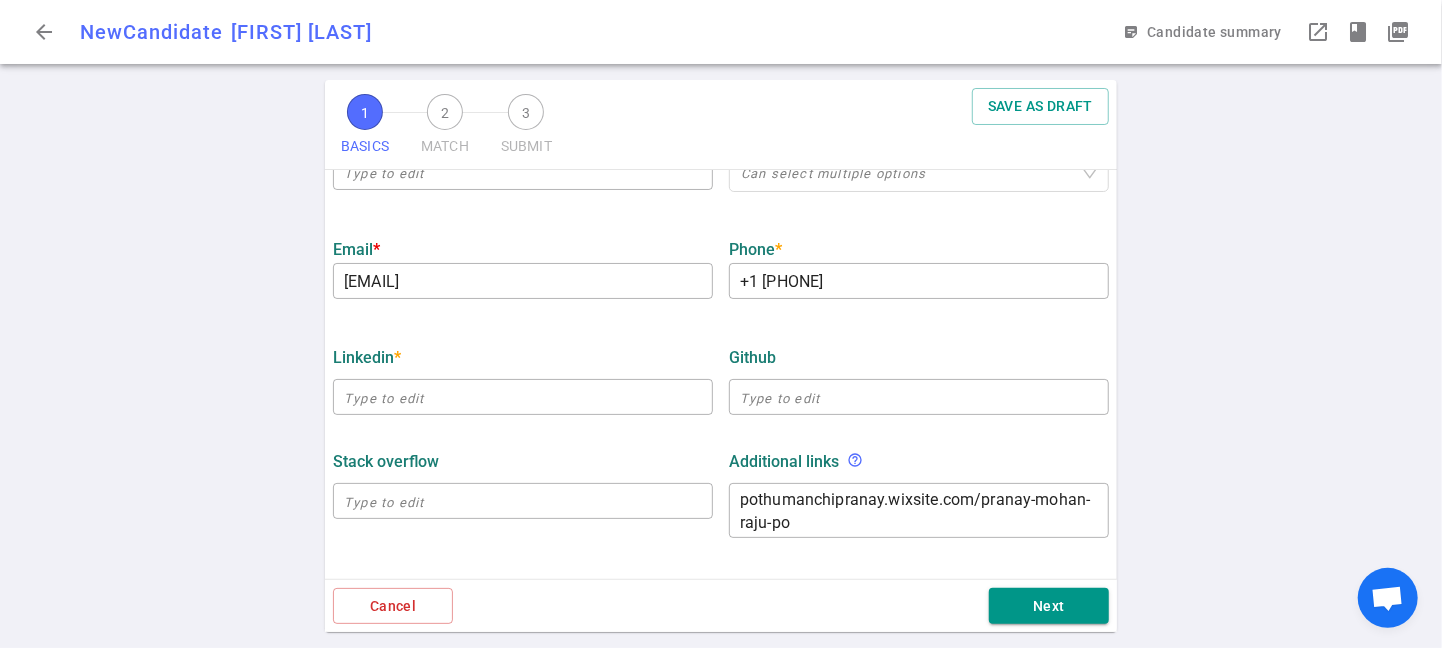 scroll, scrollTop: 517, scrollLeft: 0, axis: vertical 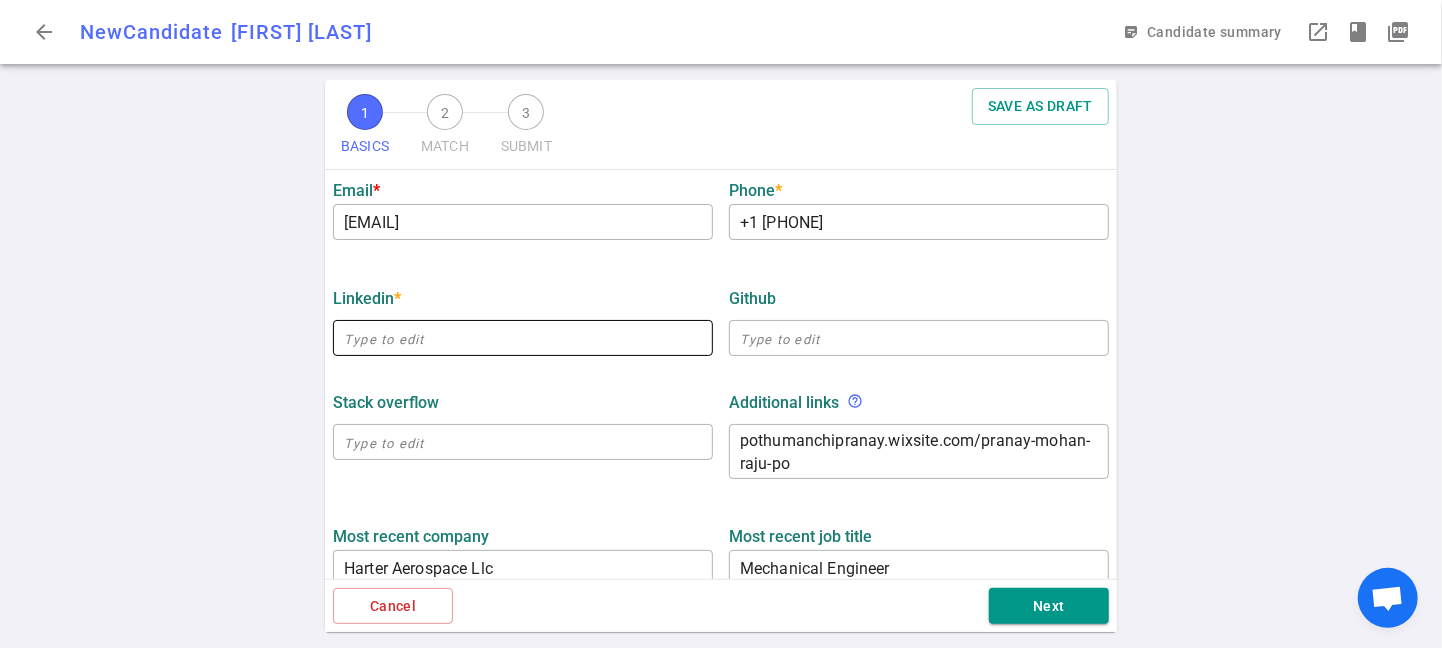 click at bounding box center [523, 338] 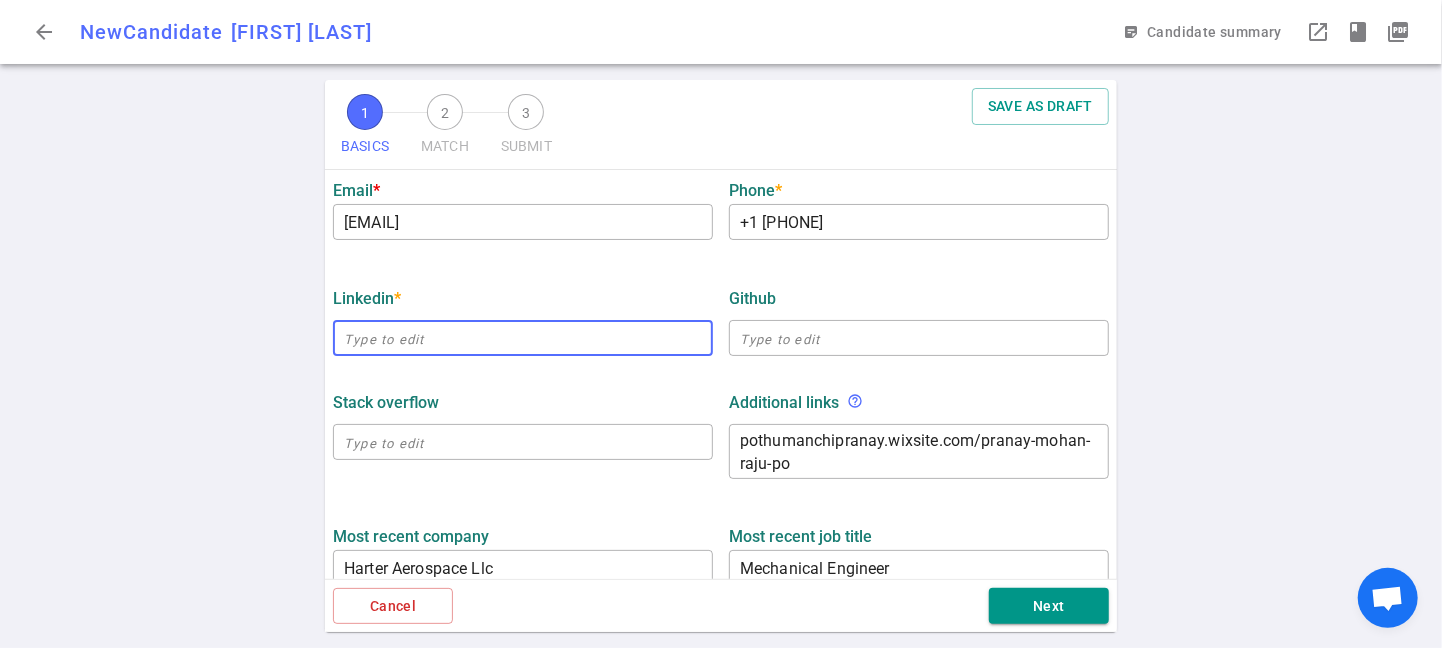 paste on "https://www.linkedin.com/in/pranaypothu/" 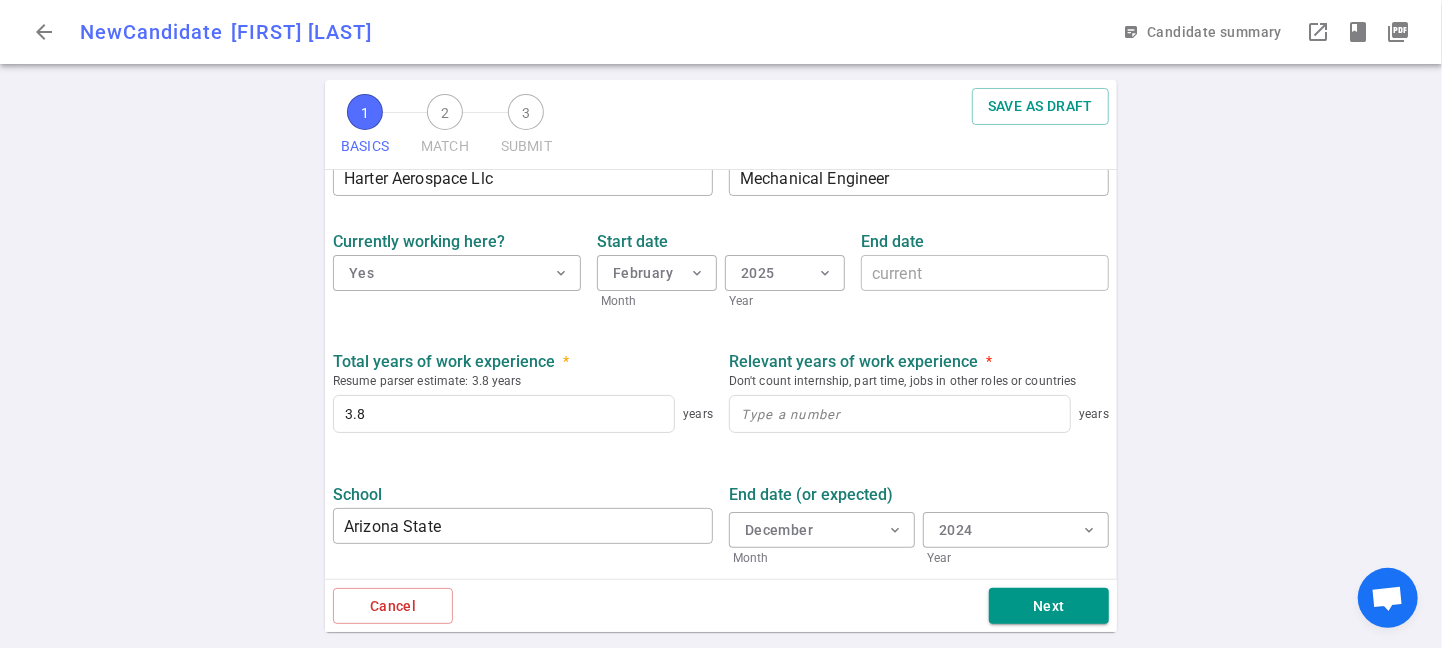 scroll, scrollTop: 965, scrollLeft: 0, axis: vertical 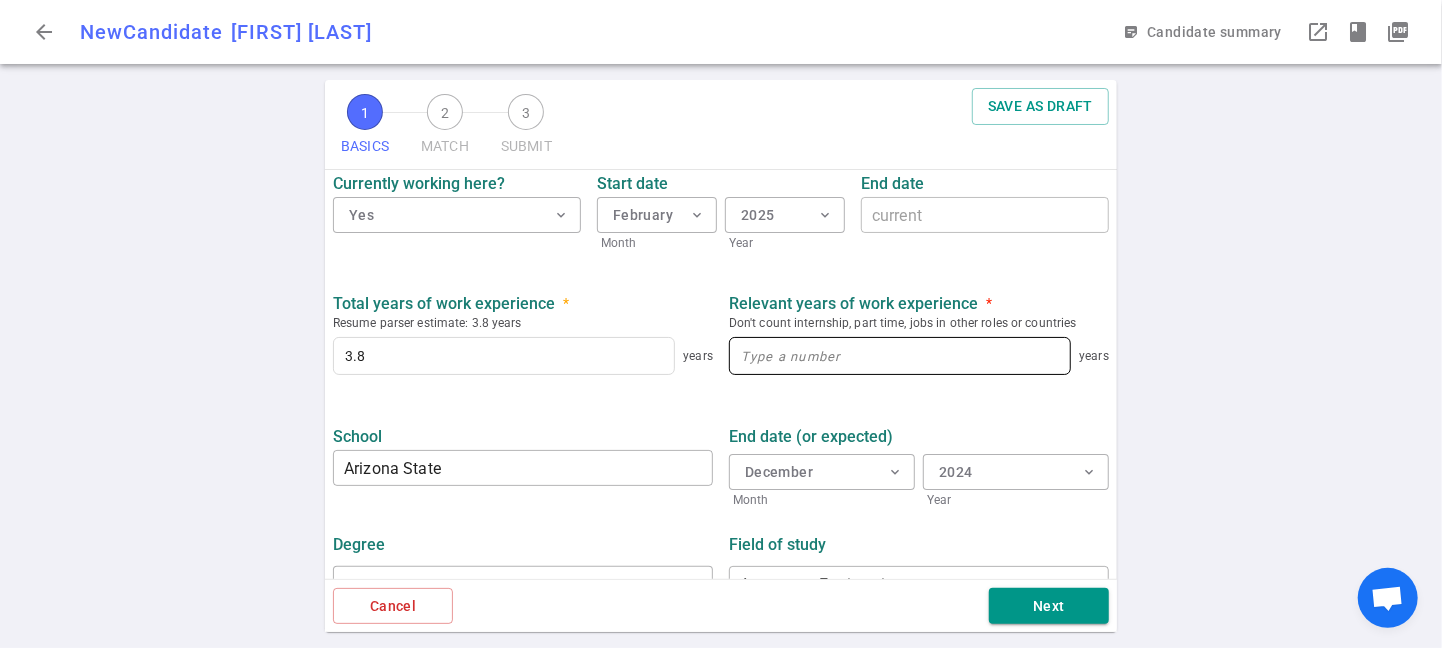 type on "https://www.linkedin.com/in/pranaypothu/" 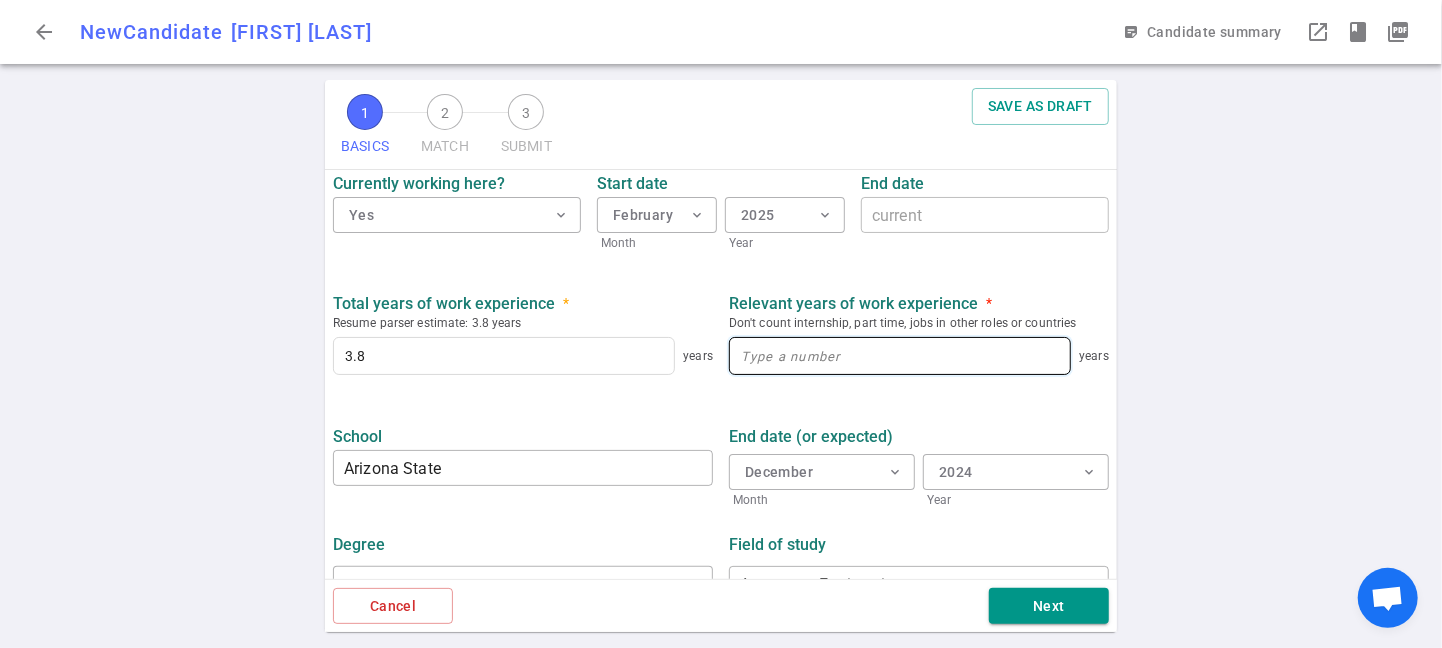click at bounding box center [900, 356] 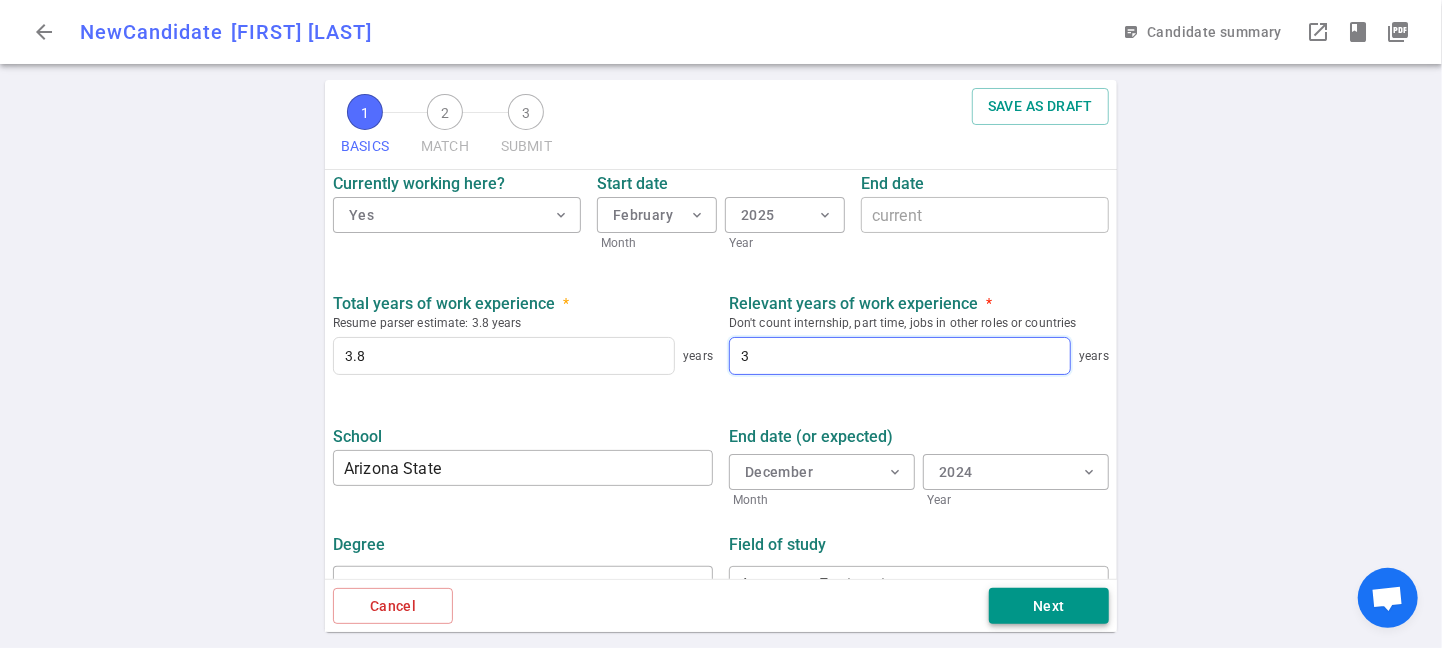 type on "3" 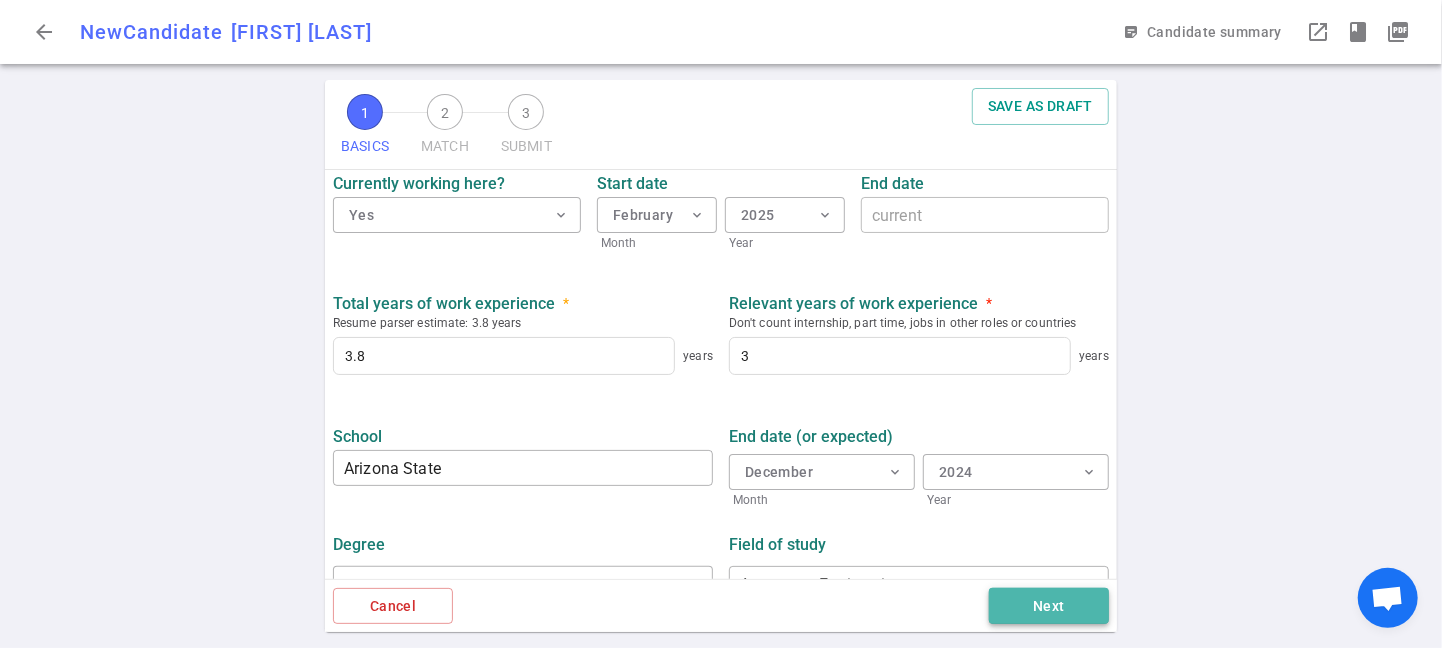 click on "Next" at bounding box center (1049, 606) 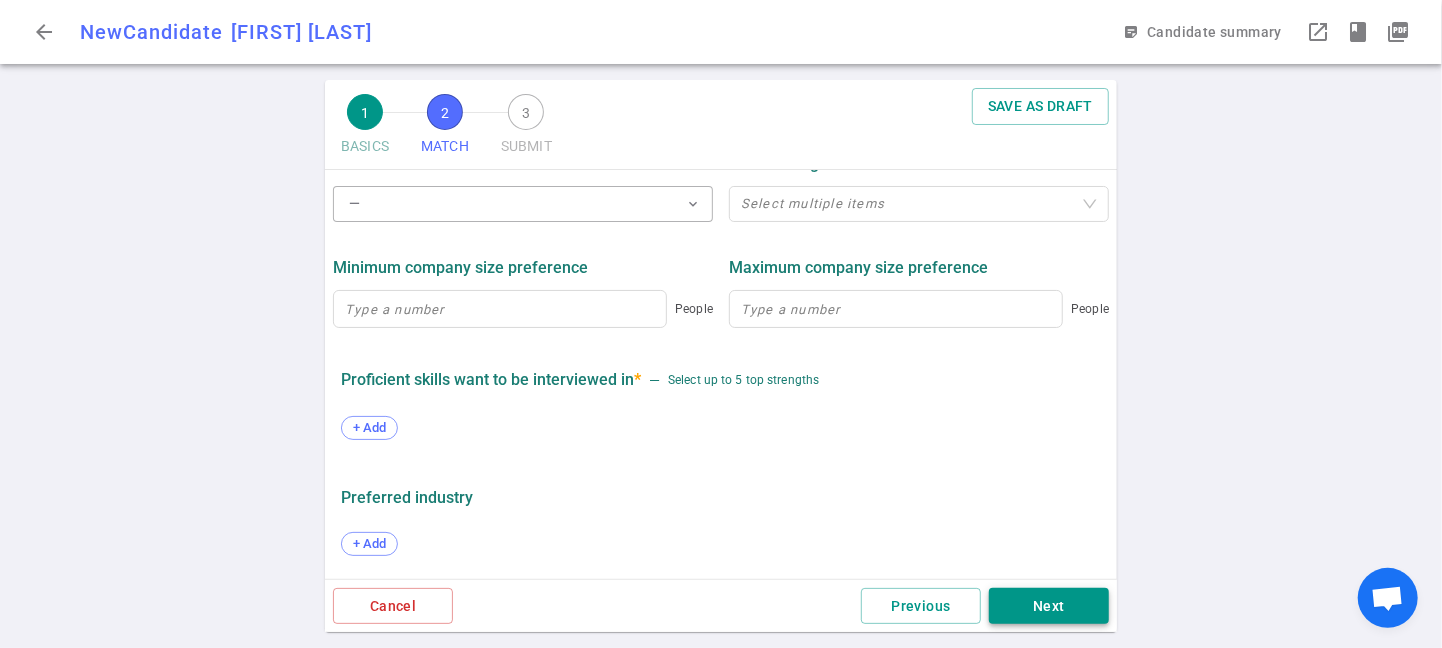 click on "Next" at bounding box center (1049, 606) 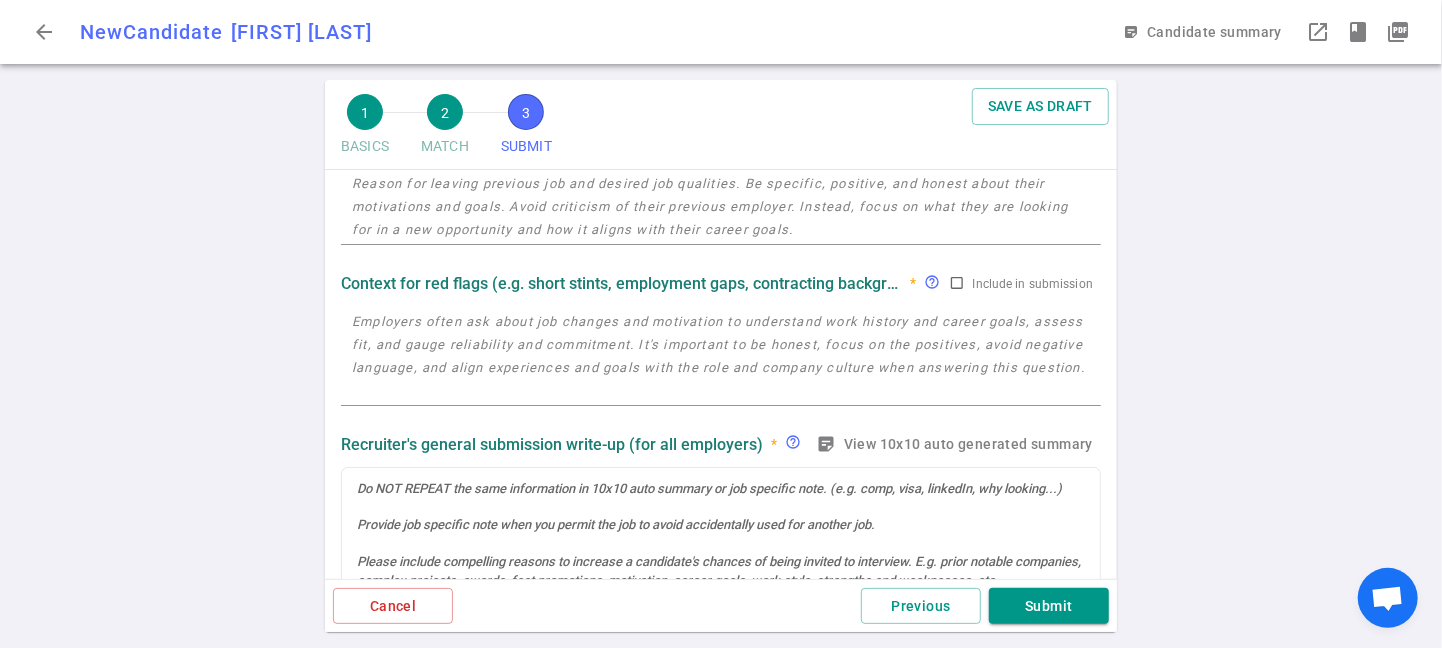 scroll, scrollTop: 0, scrollLeft: 0, axis: both 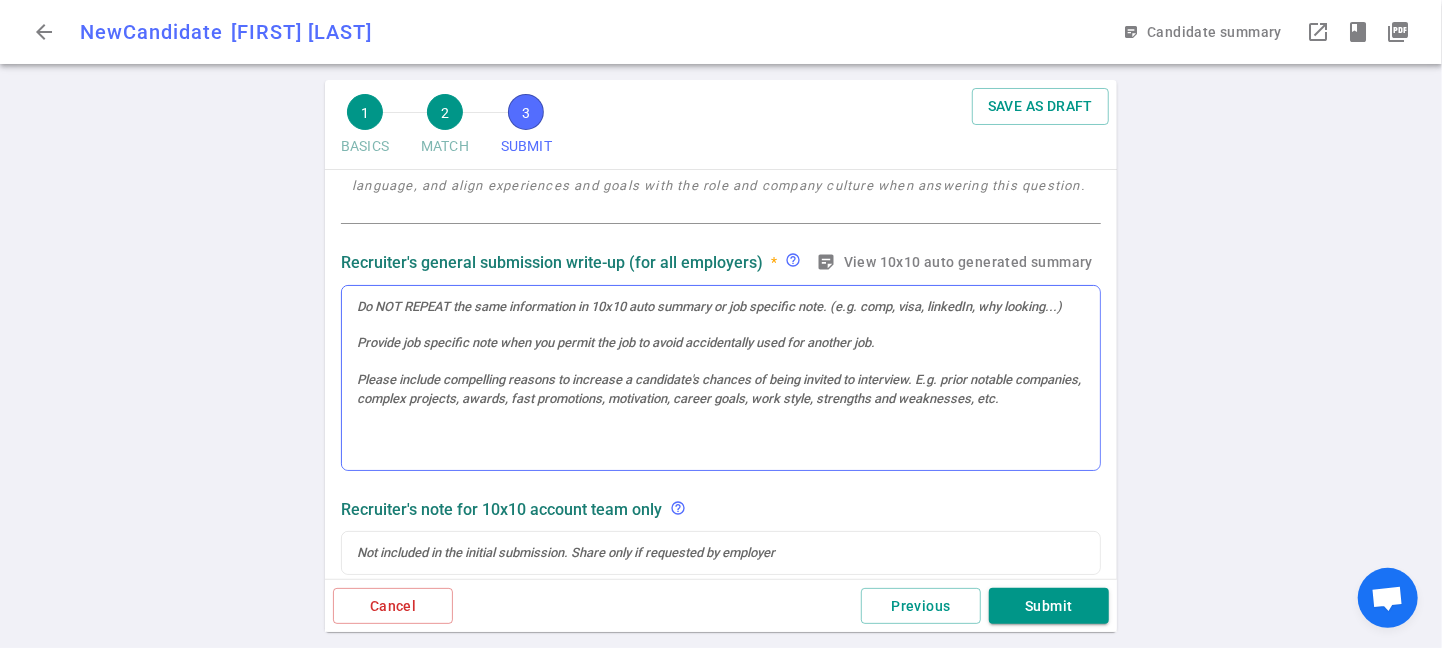 click at bounding box center [721, 307] 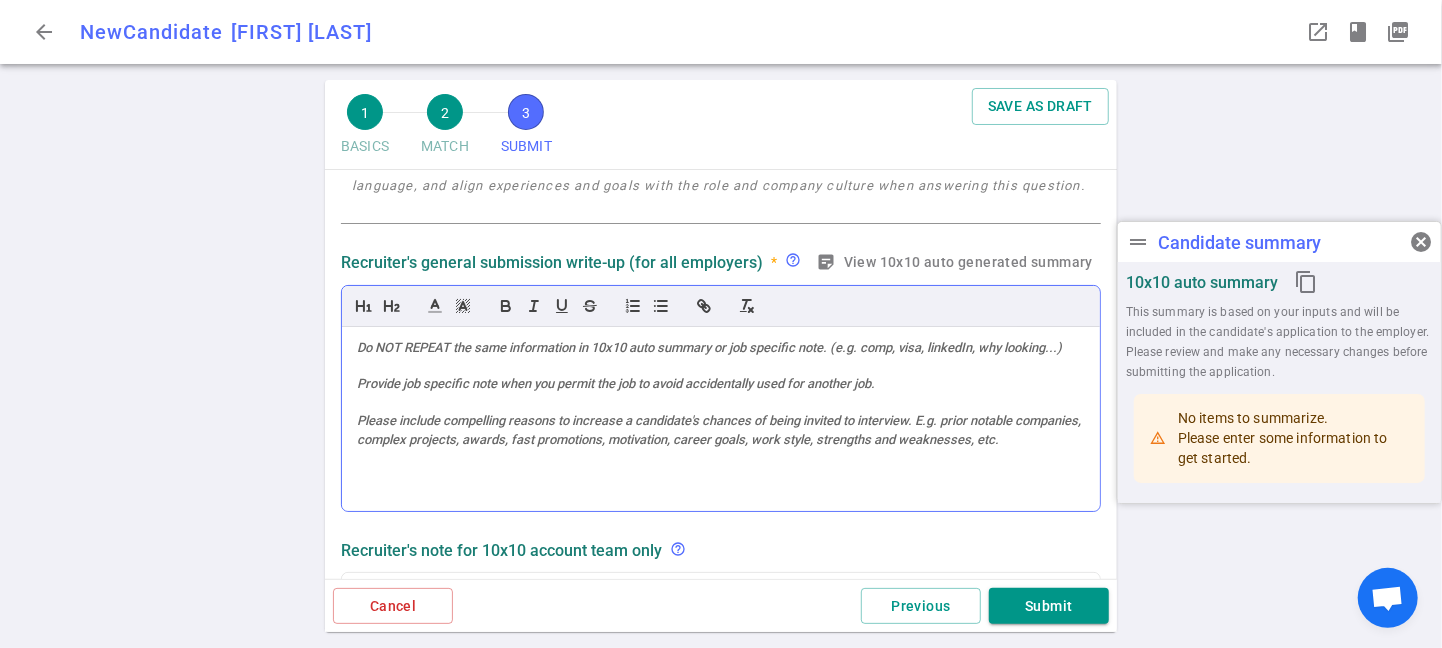 scroll, scrollTop: 347, scrollLeft: 0, axis: vertical 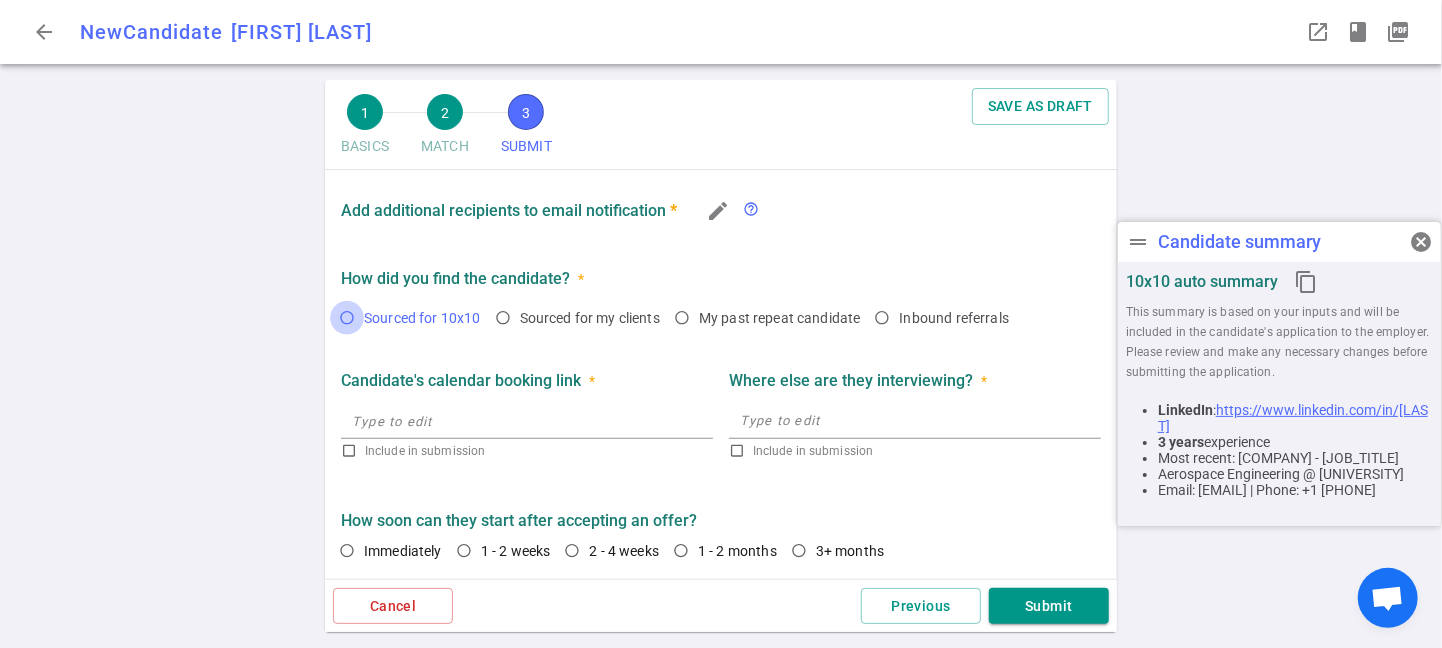 click on "Sourced for 10x10" at bounding box center [347, 318] 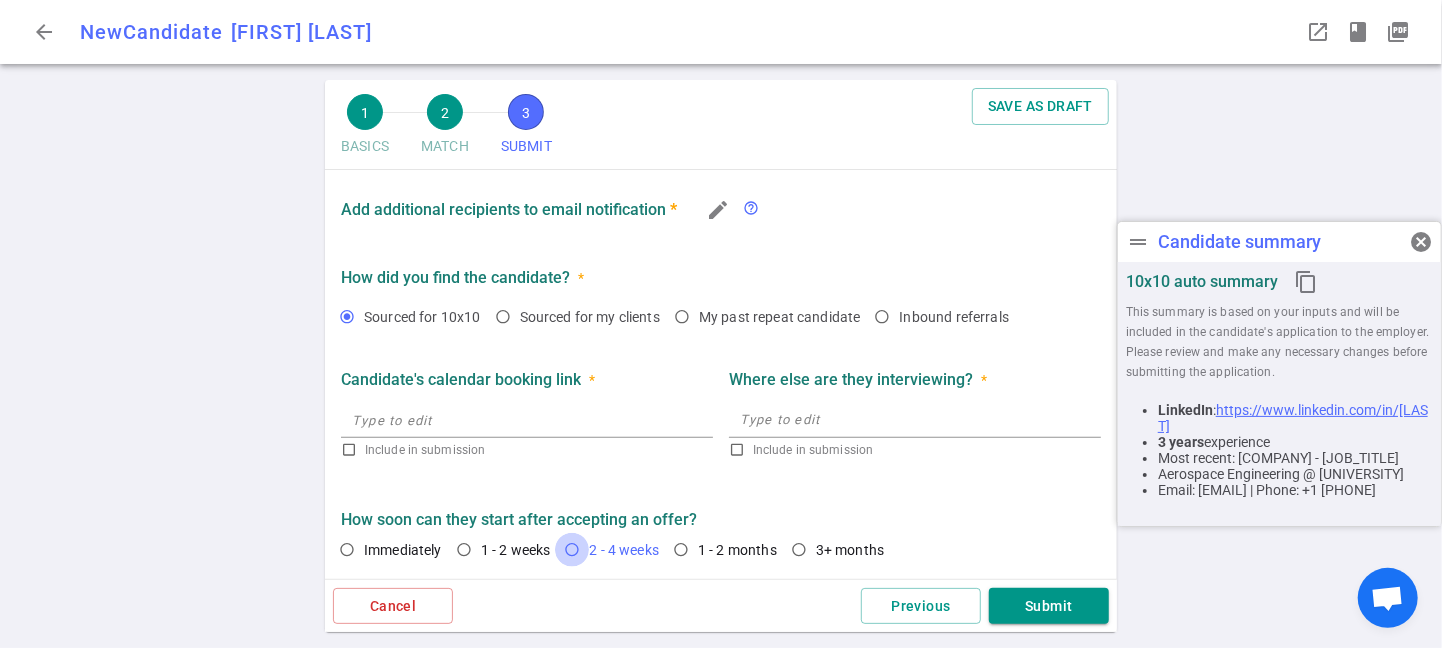 click on "2 - 4 weeks" at bounding box center (572, 550) 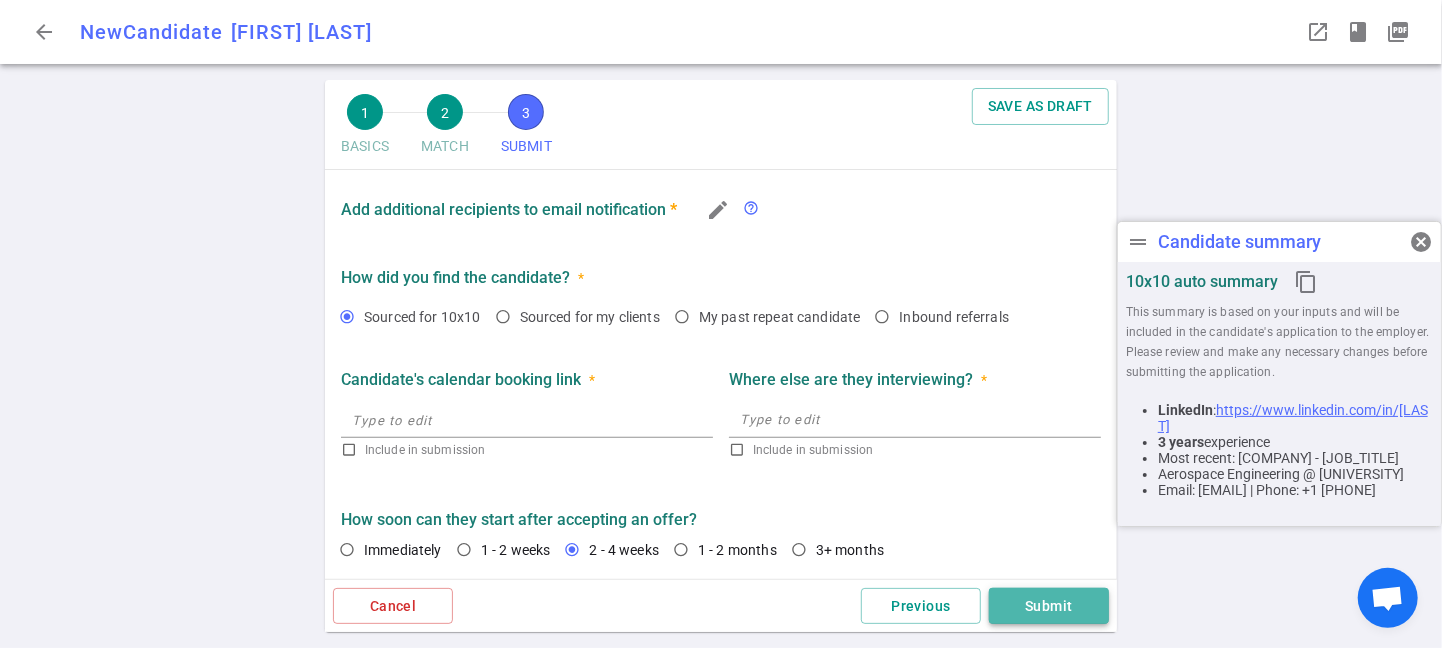 click on "Submit" at bounding box center [1049, 606] 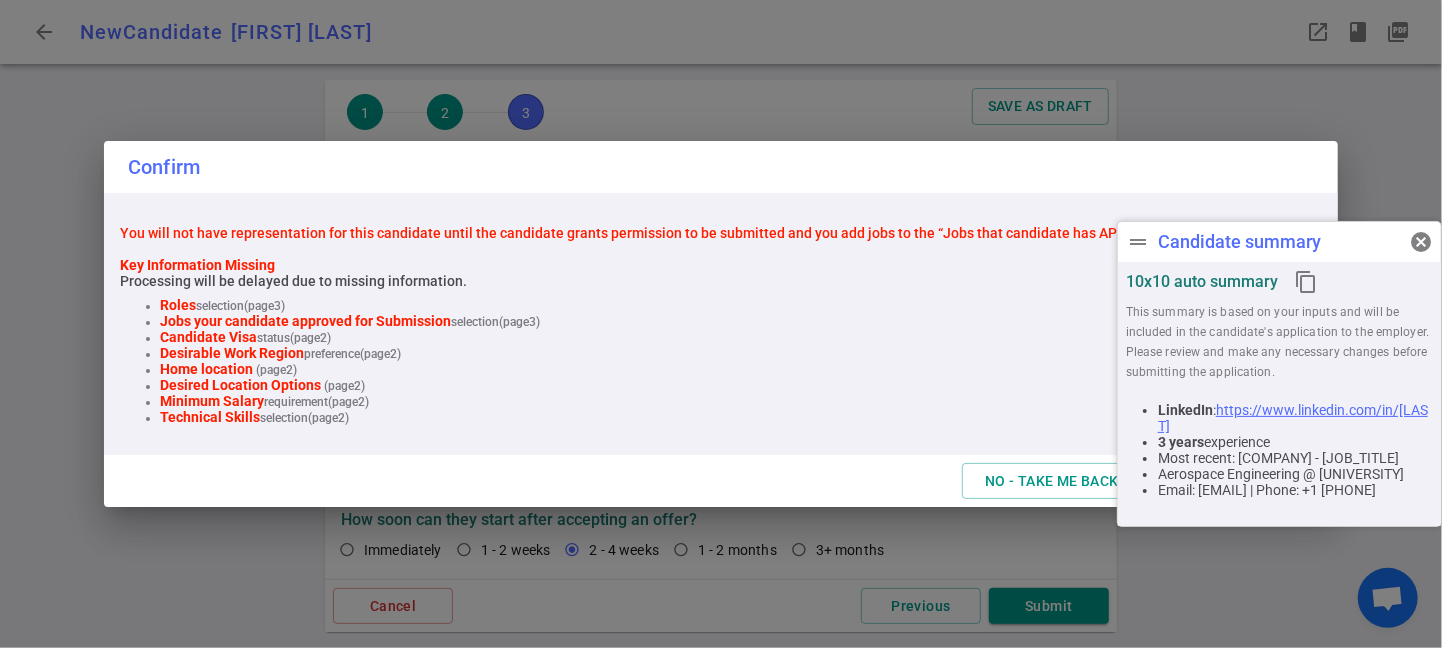 click on "Key Information Missing   Processing will be delayed due to missing information. Roles  selection  (page  3  ) Jobs your candidate approved for Submission  selection  (page  3  ) Candidate Visa  status  (page  2  ) Desirable Work Region  preference  (page  2  ) Home location  (page  2  ) Desired Location Options  (page  2  ) Minimum Salary  requirement  (page  2  ) Technical Skills  selection  (page  2  )" at bounding box center (721, 340) 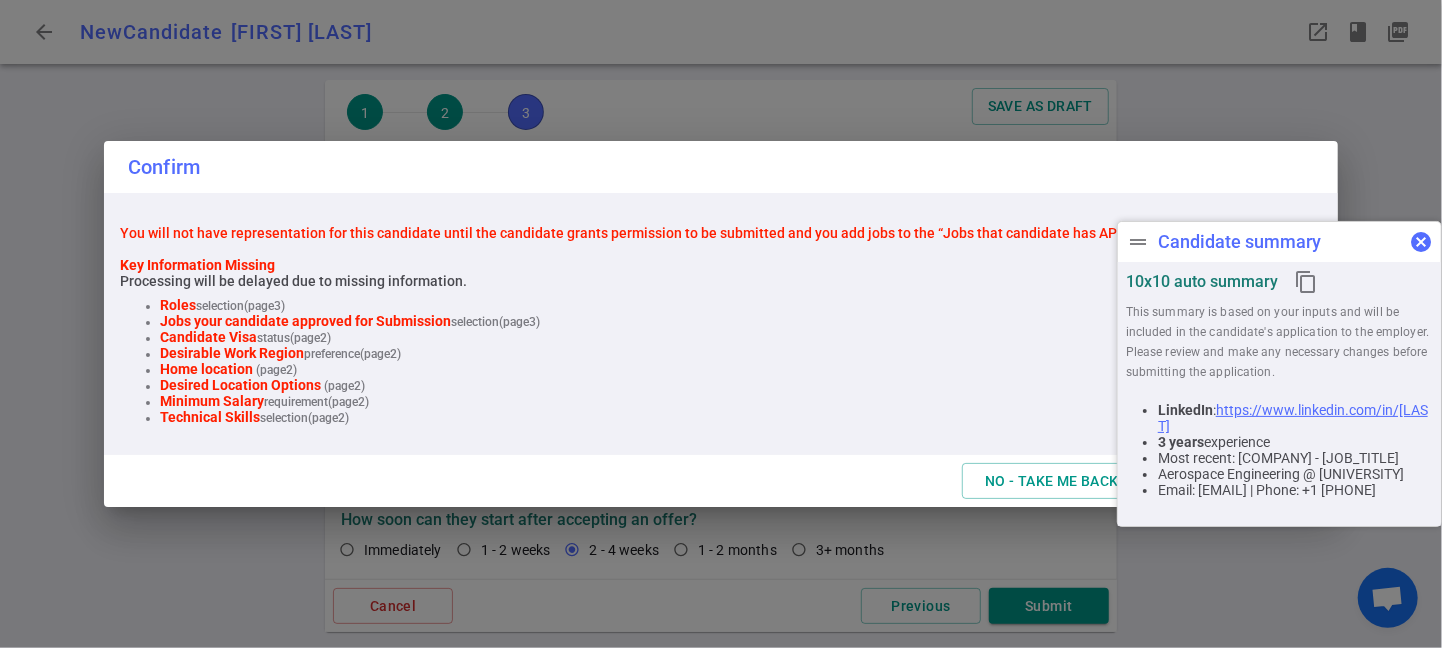 click on "cancel" at bounding box center [1421, 242] 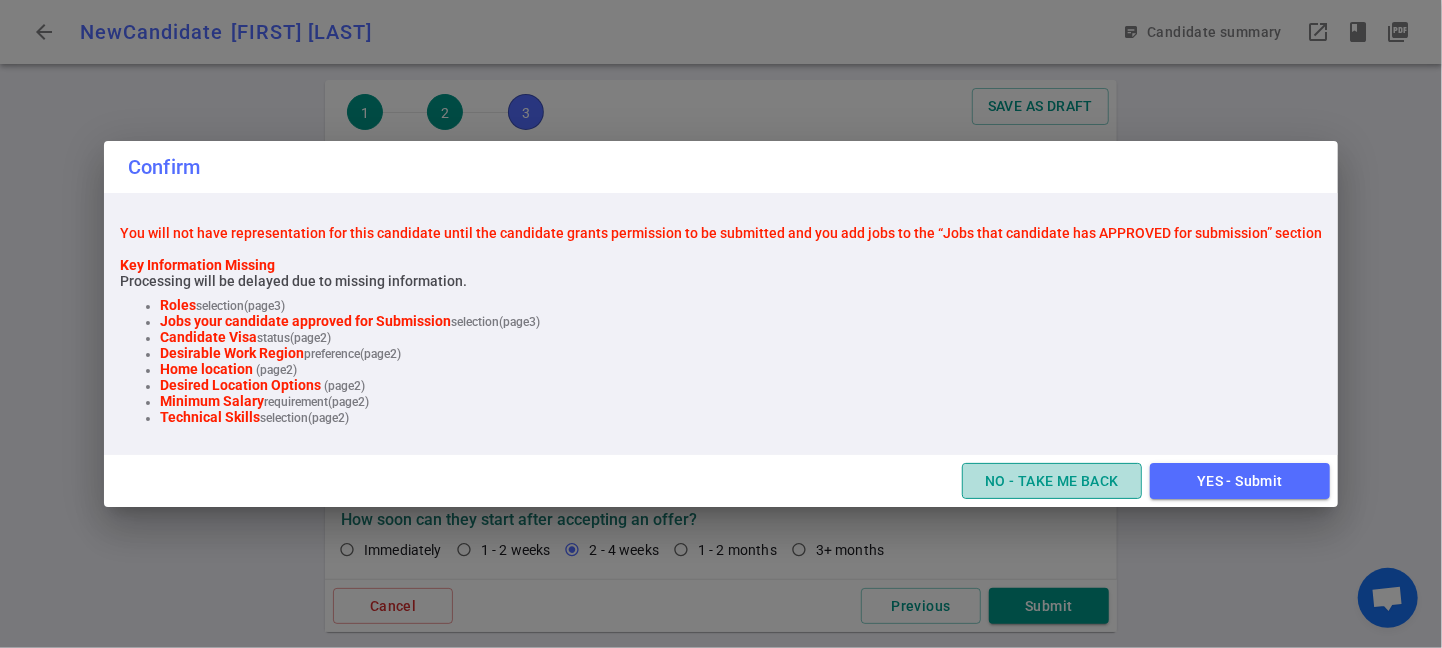 click on "NO - TAKE ME BACK" at bounding box center [1052, 481] 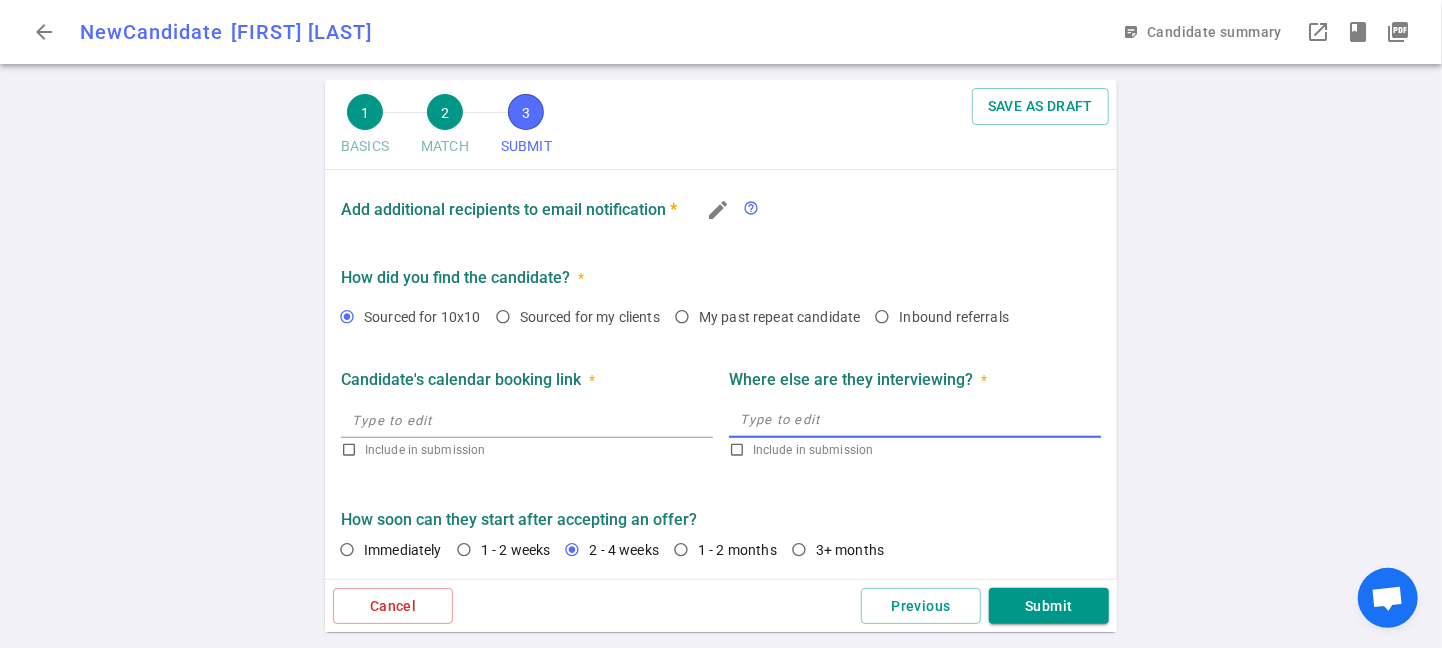 click at bounding box center [915, 419] 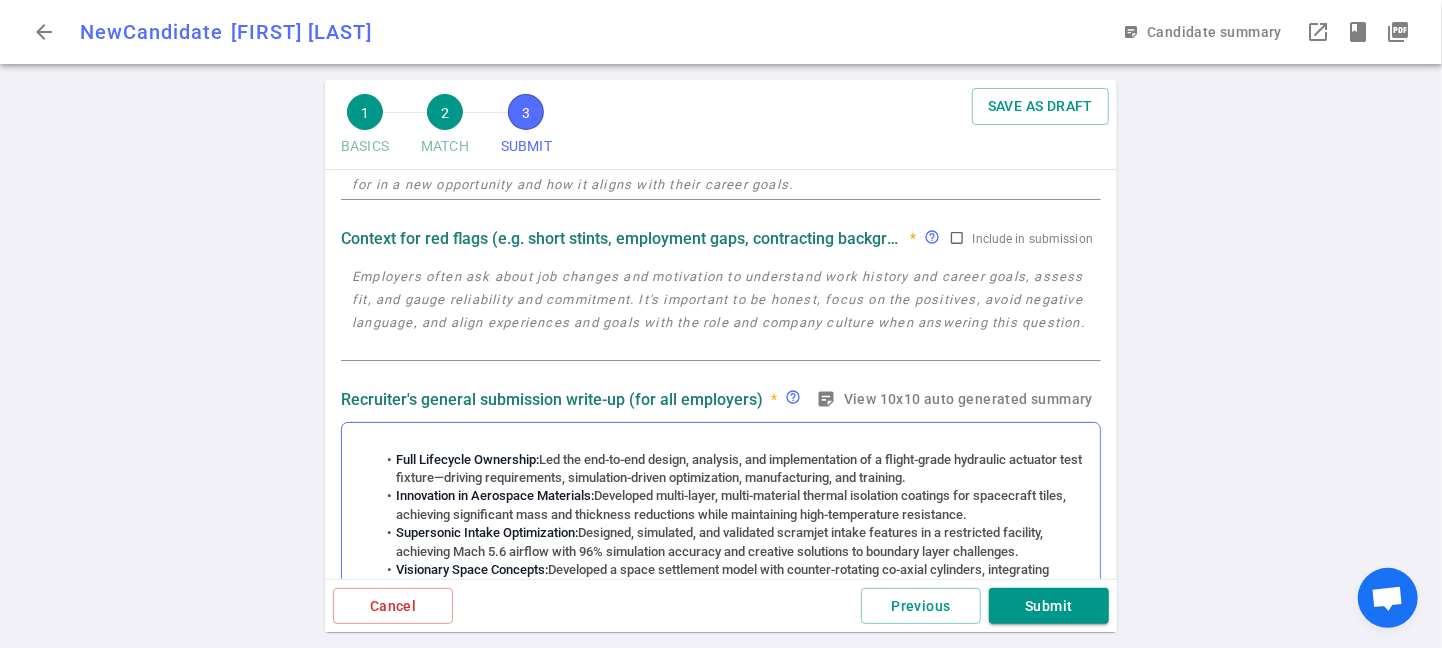 scroll, scrollTop: 0, scrollLeft: 0, axis: both 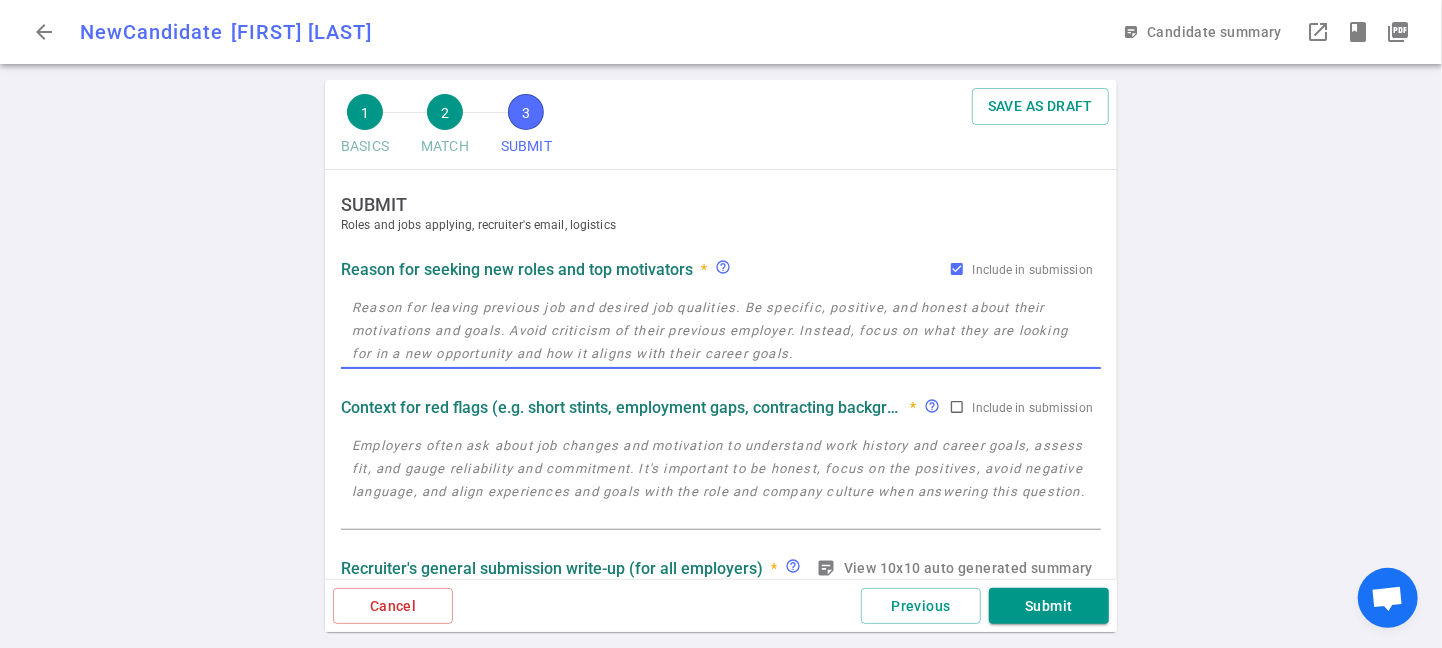 click at bounding box center (721, 330) 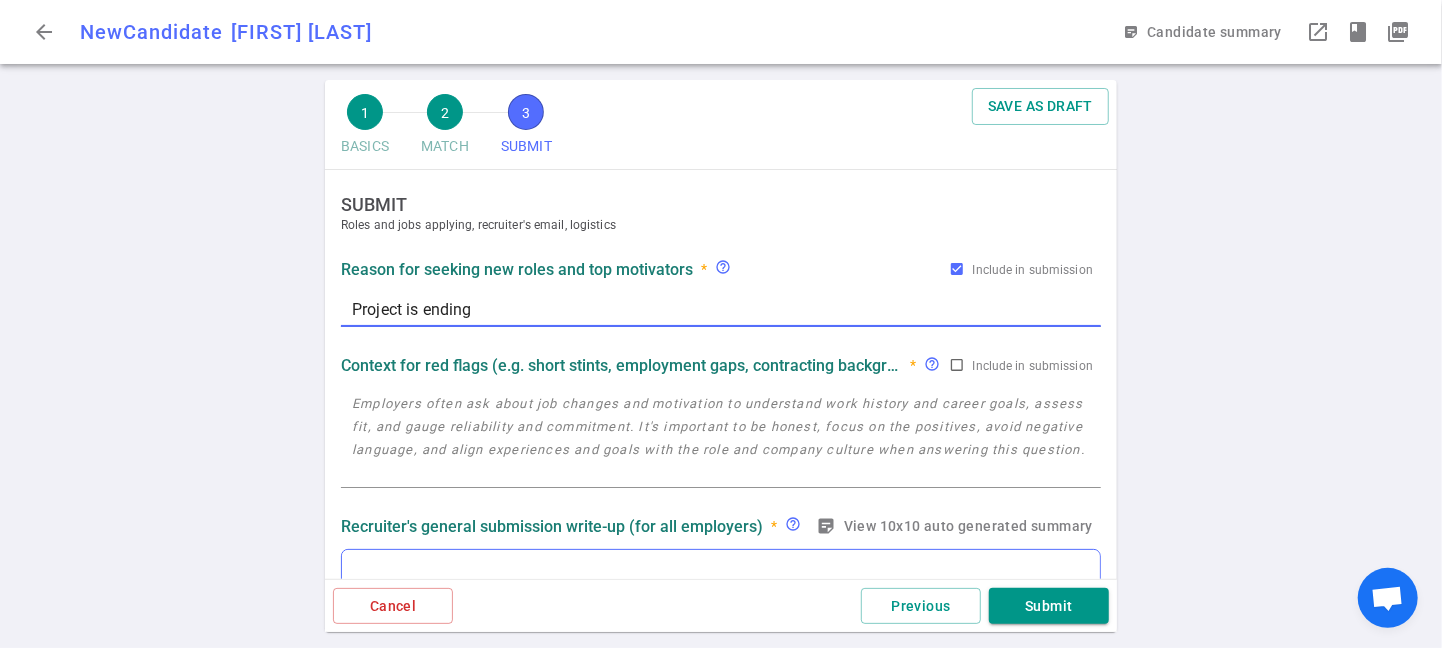 type on "Project is ending" 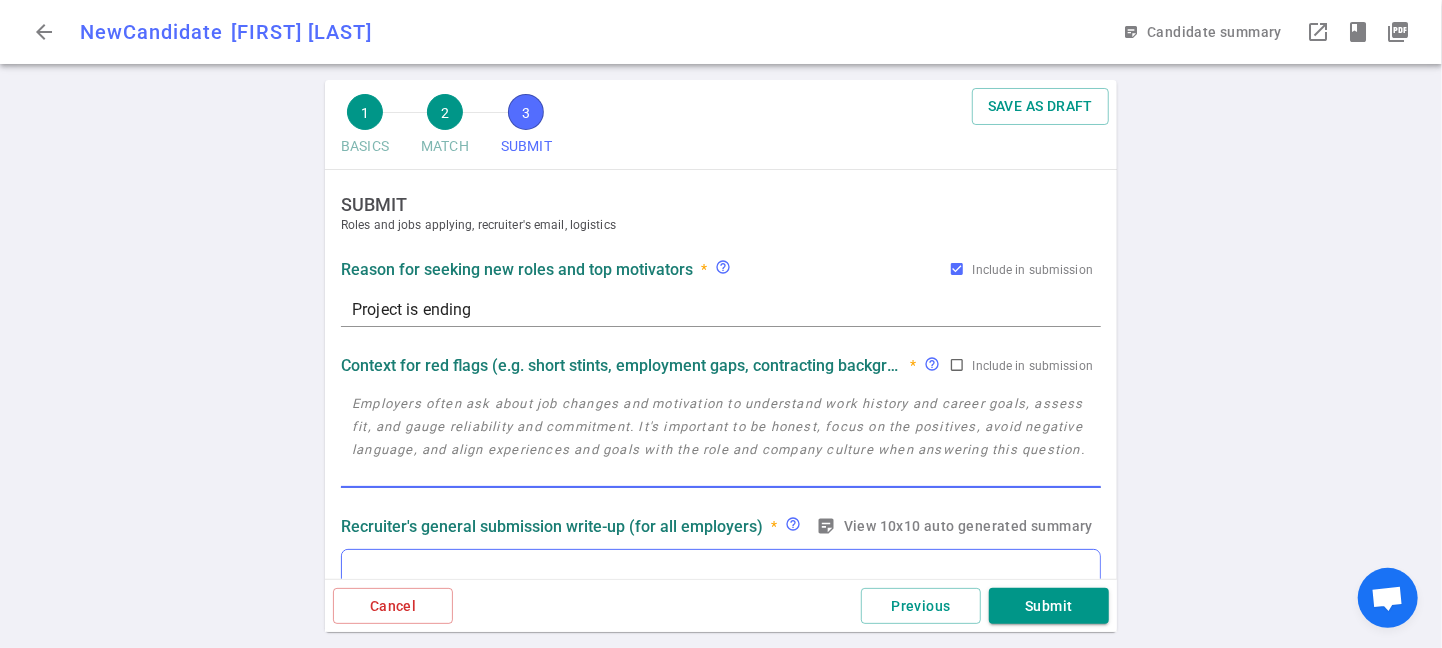 click at bounding box center (721, 438) 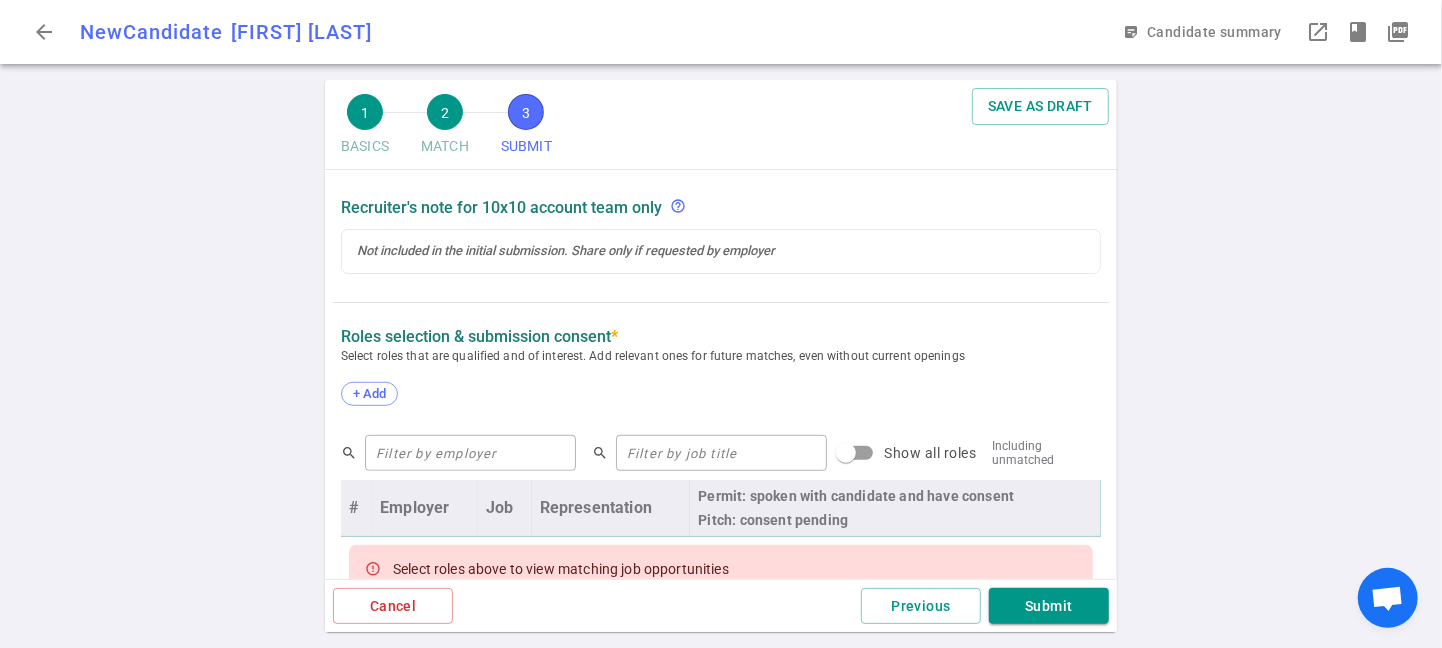 scroll, scrollTop: 685, scrollLeft: 0, axis: vertical 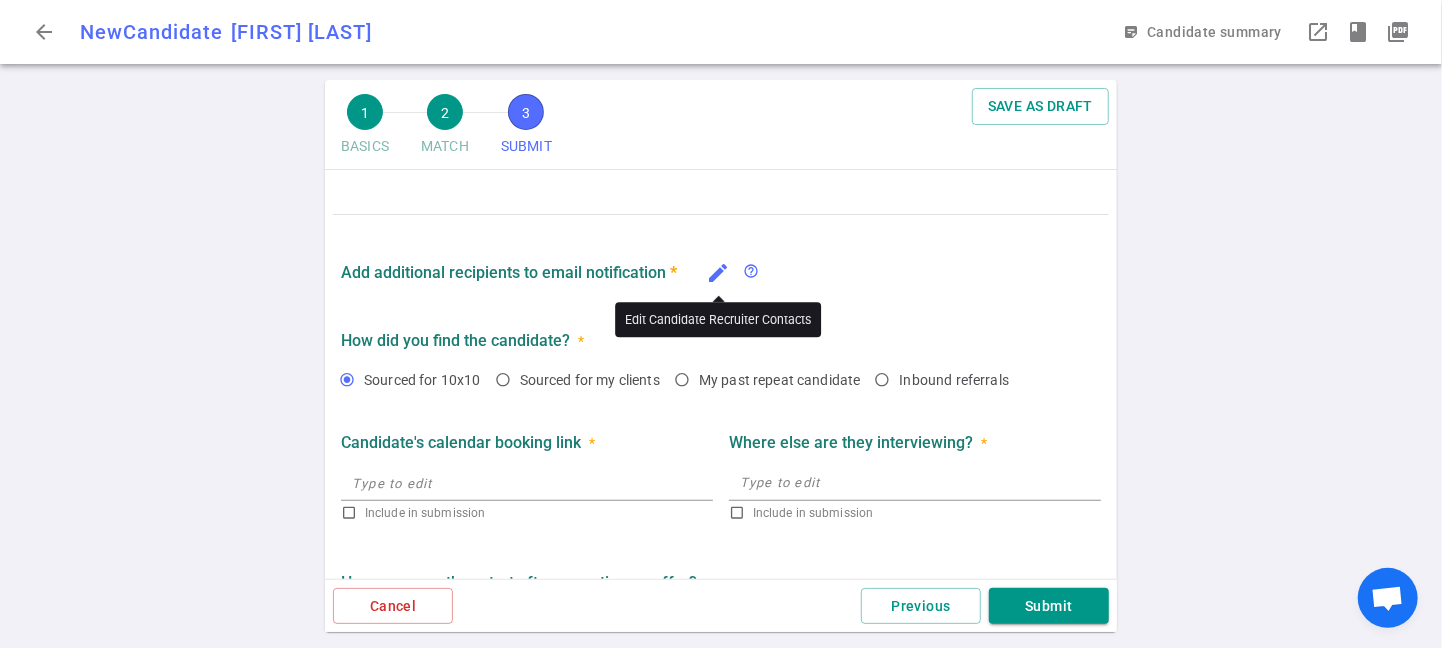click on "edit" at bounding box center (718, 273) 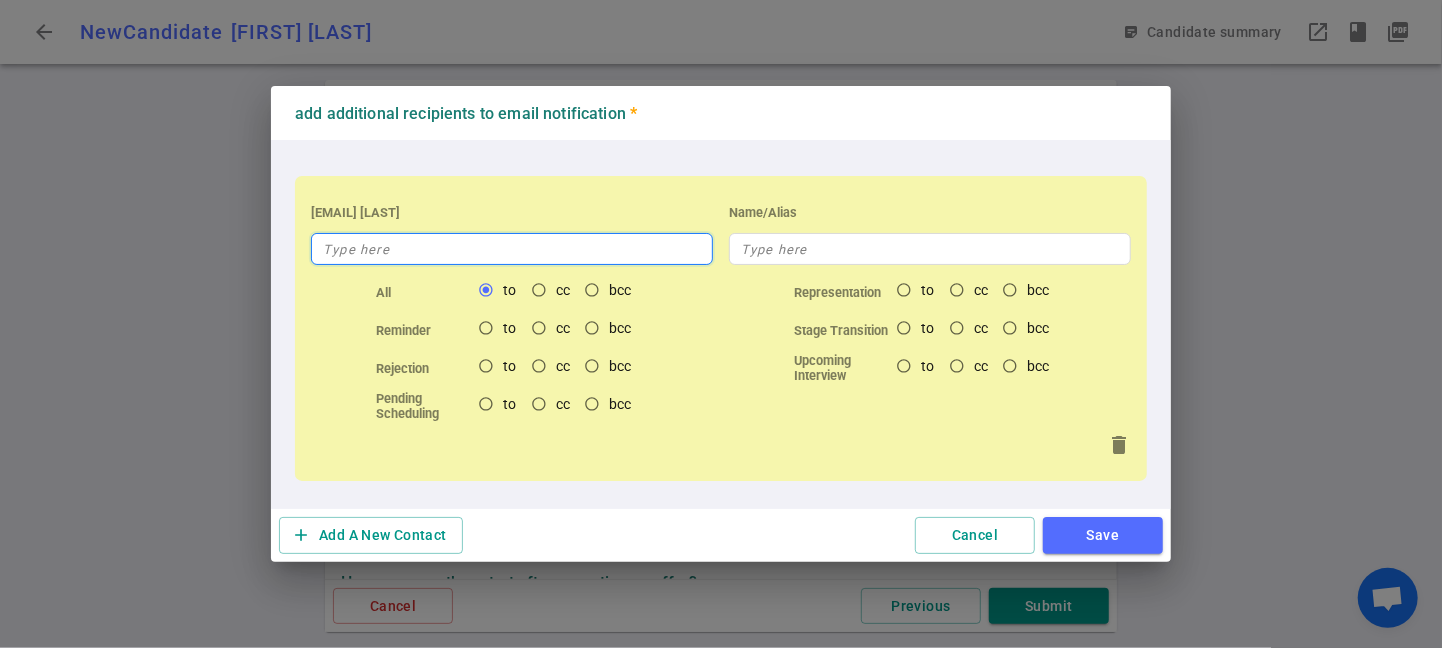 click at bounding box center [512, 249] 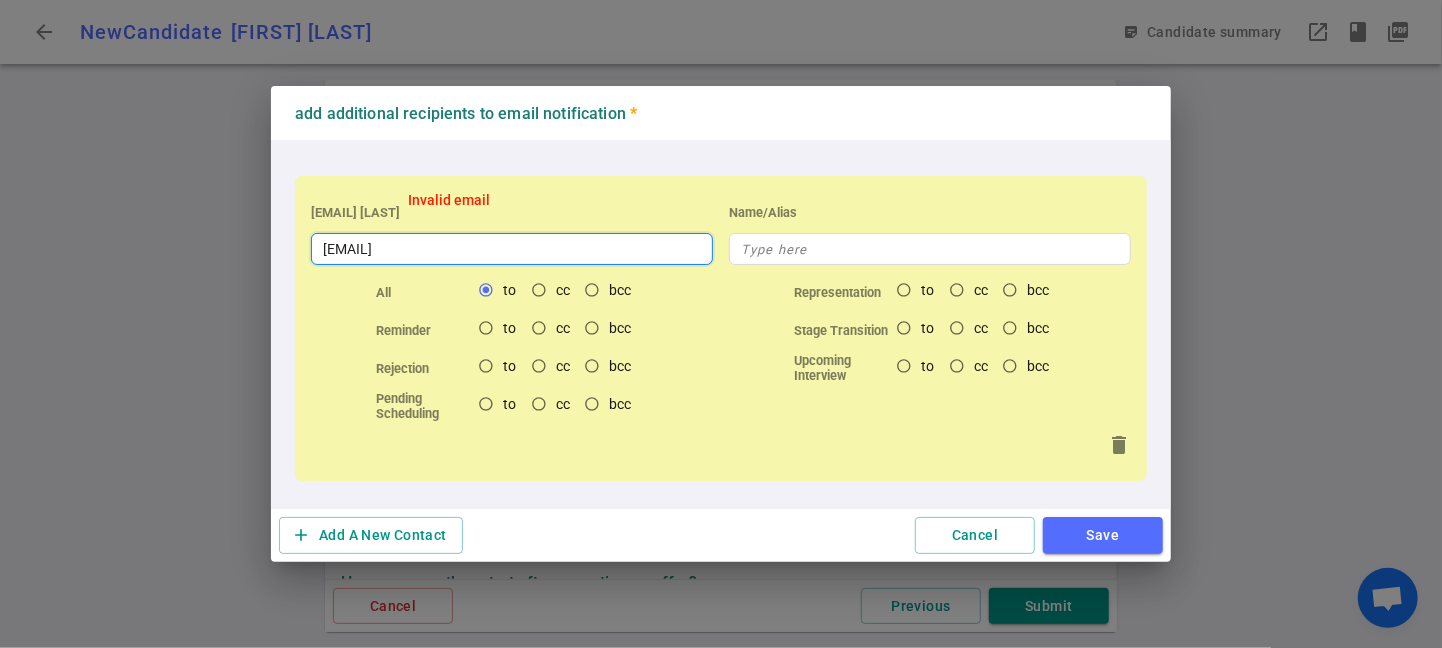 type on "ebony@co" 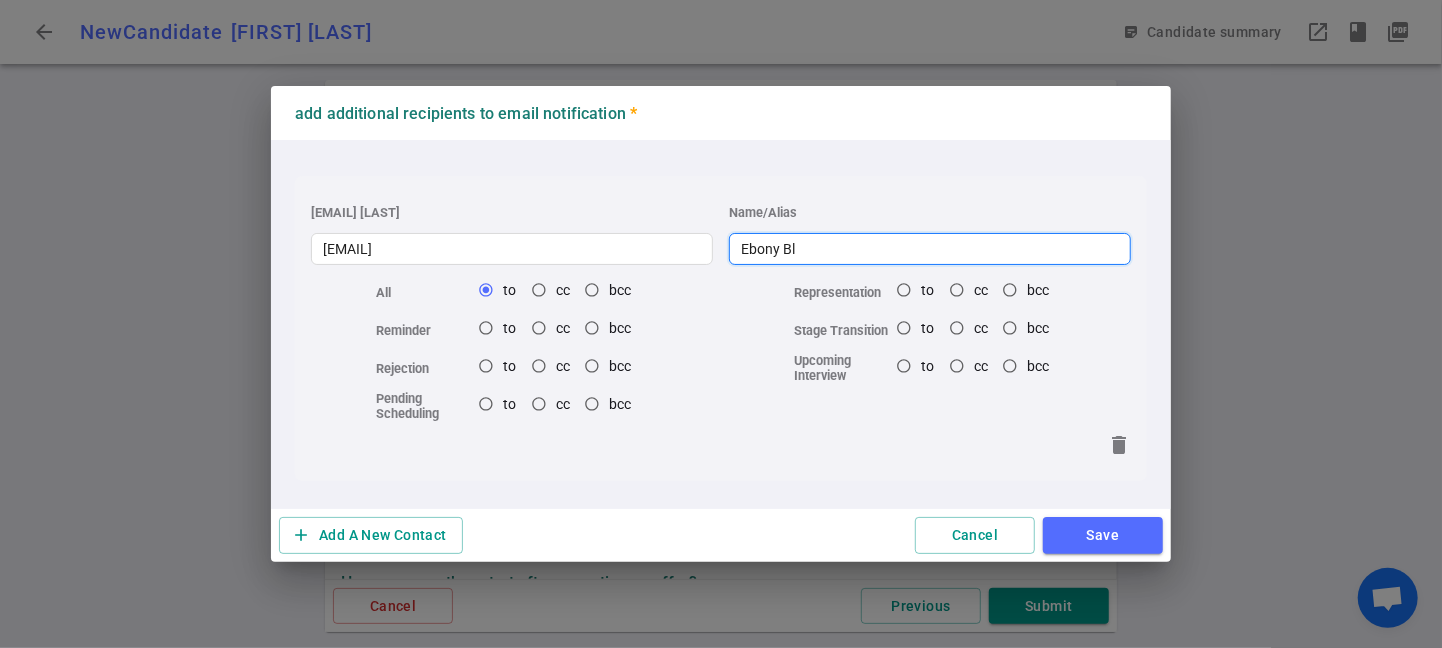 type on "[FIRST] [LAST]" 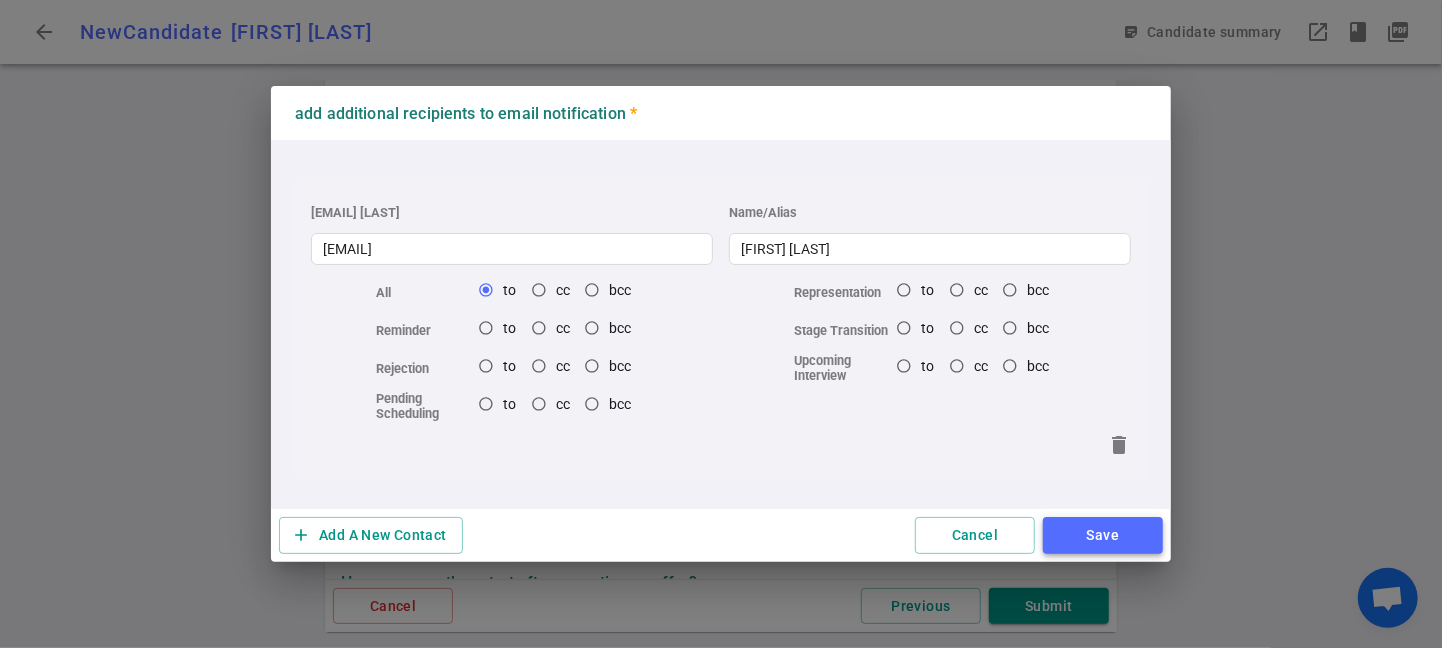 click on "Save" at bounding box center (1103, 535) 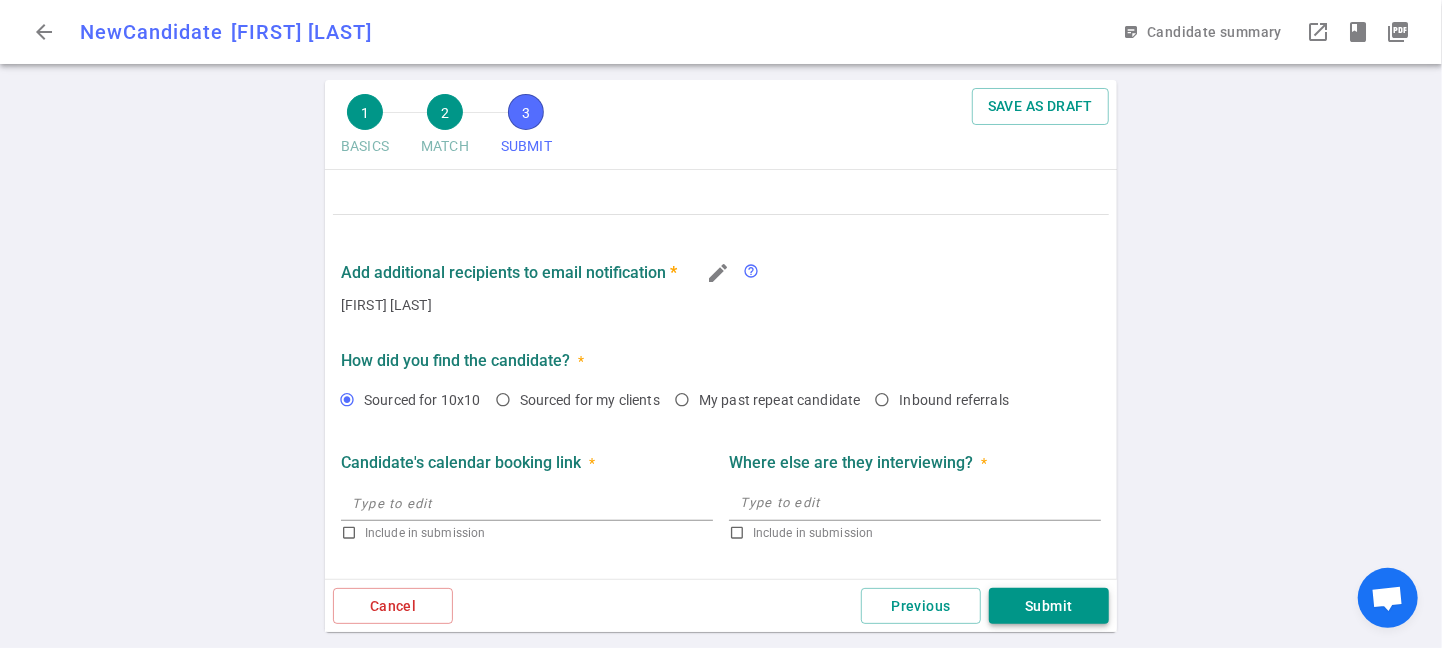 click on "Submit" at bounding box center (1049, 606) 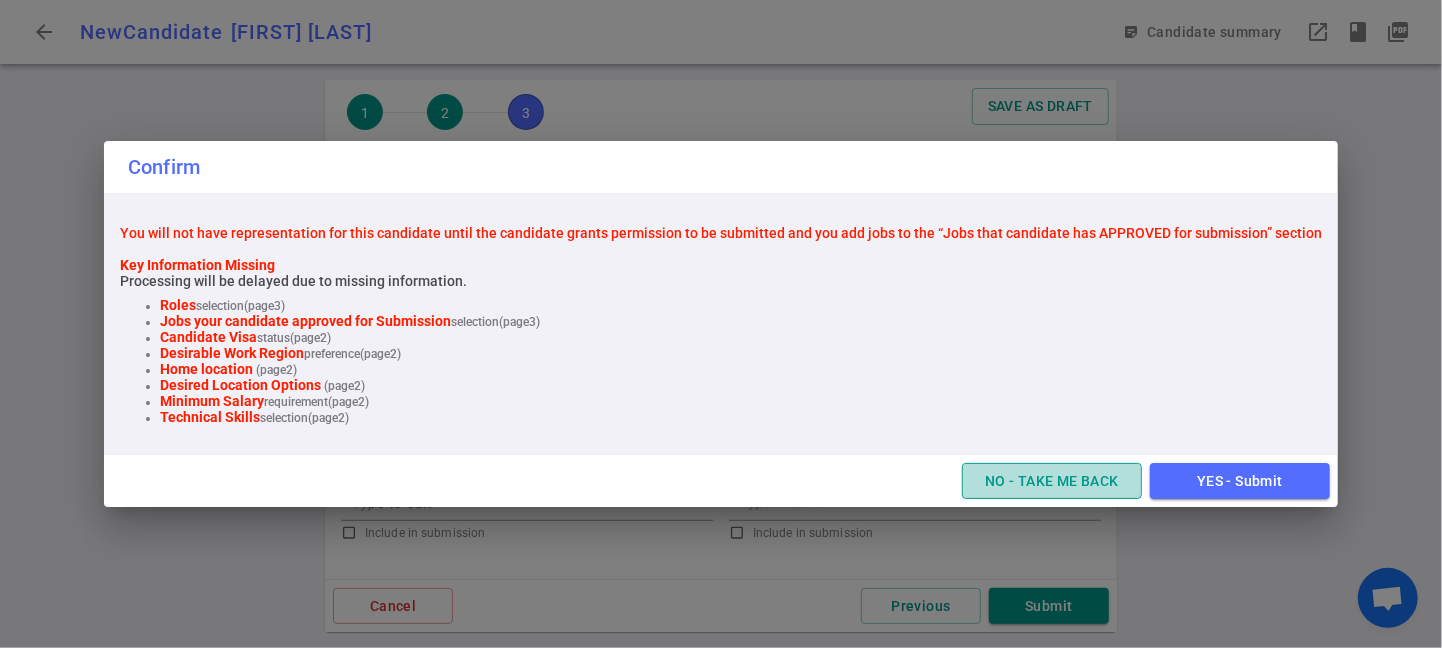 click on "NO - TAKE ME BACK" at bounding box center [1052, 481] 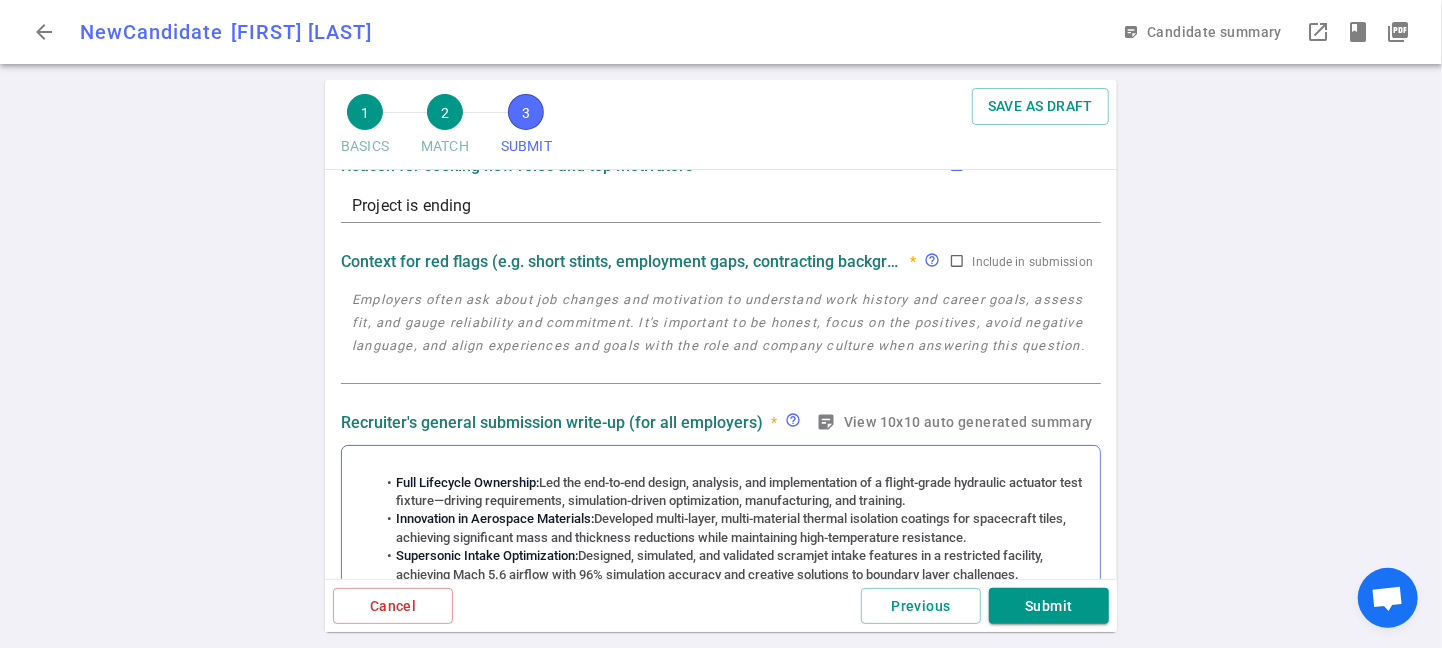 scroll, scrollTop: 0, scrollLeft: 0, axis: both 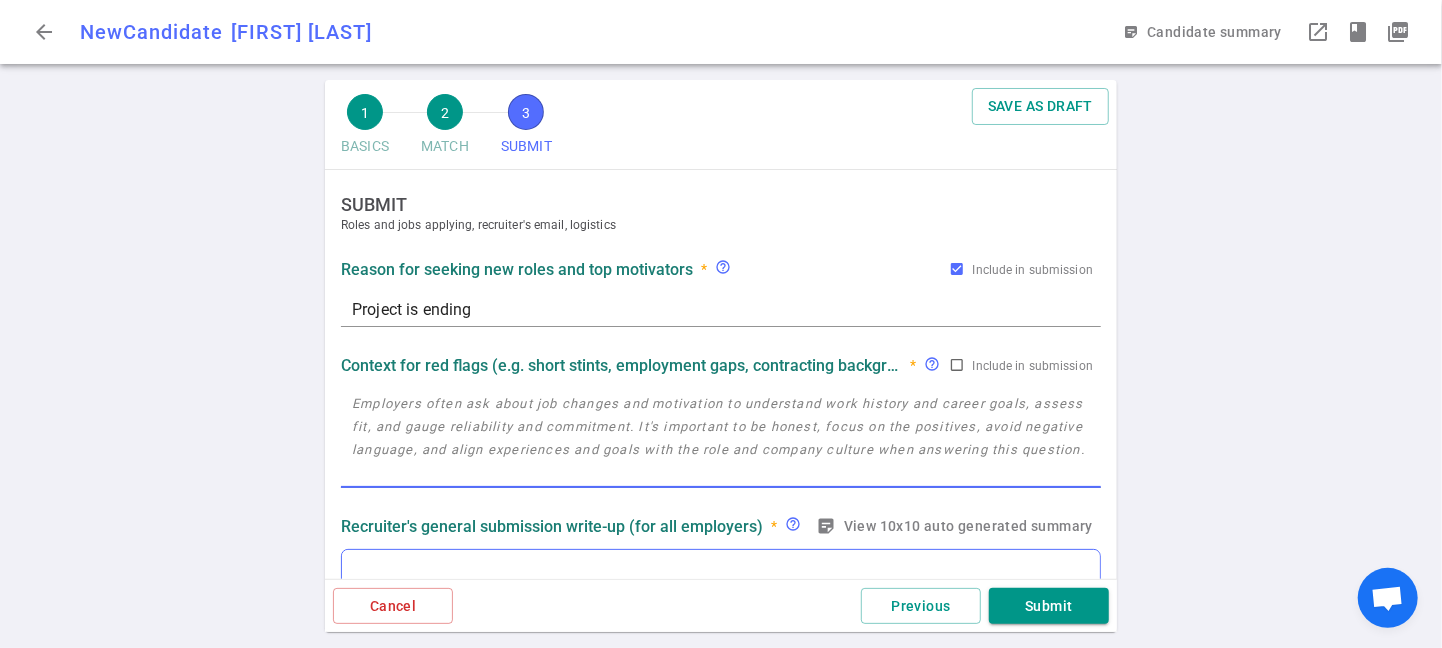 click at bounding box center [721, 438] 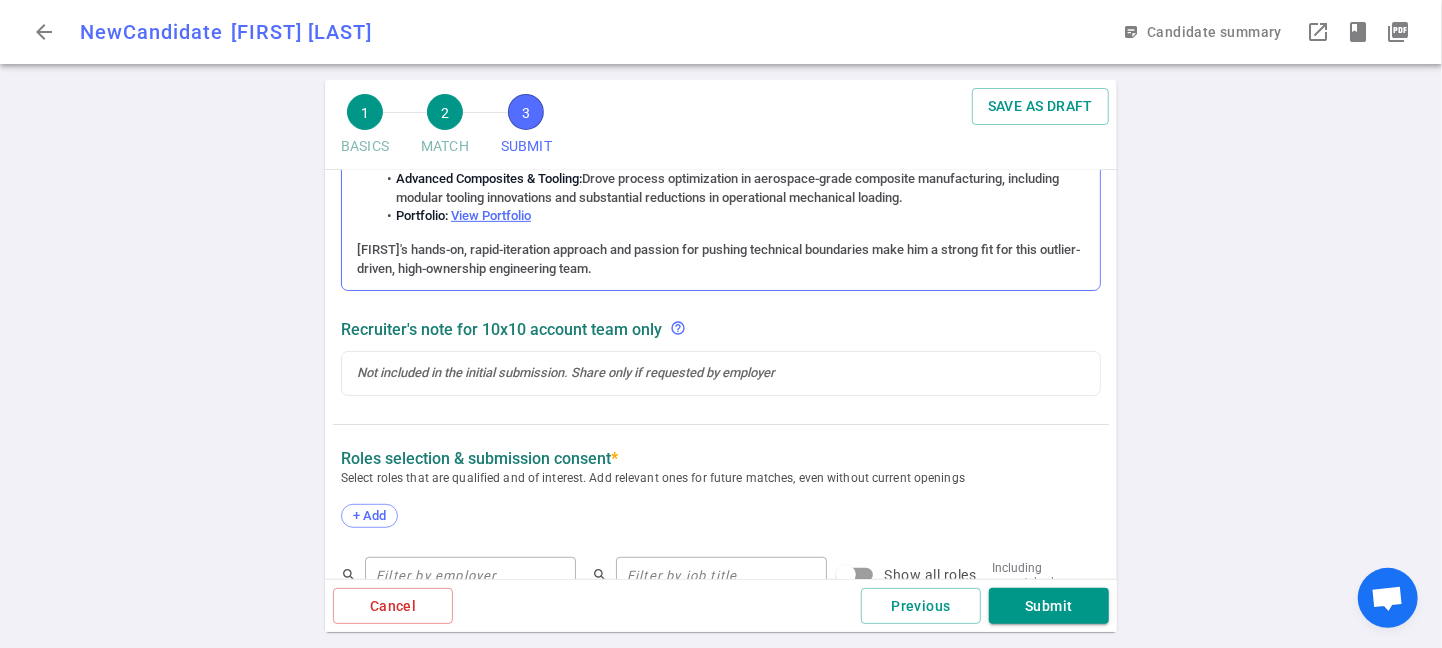scroll, scrollTop: 575, scrollLeft: 0, axis: vertical 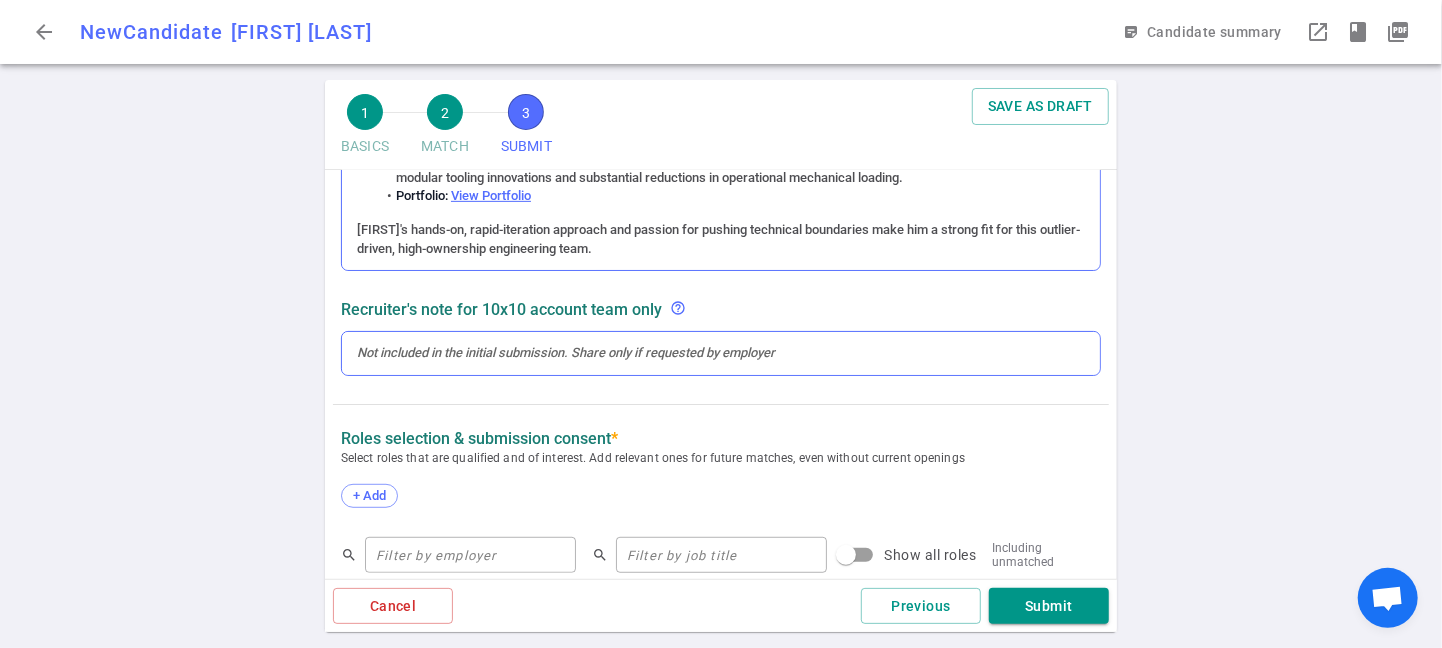 click at bounding box center (721, 353) 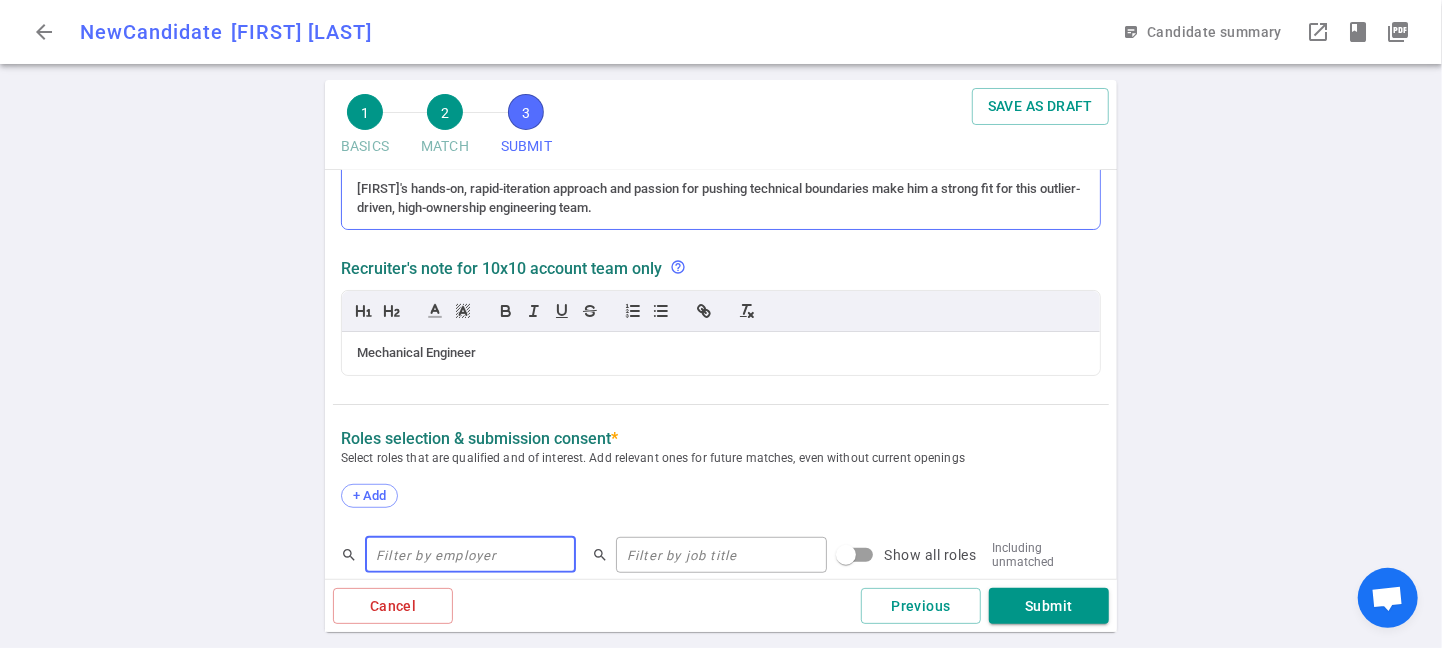 click on "search ​ search ​ Show all roles Including unmatched # Employer Job Representation Permit: spoken with candidate and have consent Pitch: consent pending Select roles above to view matching job opportunities" at bounding box center [721, 619] 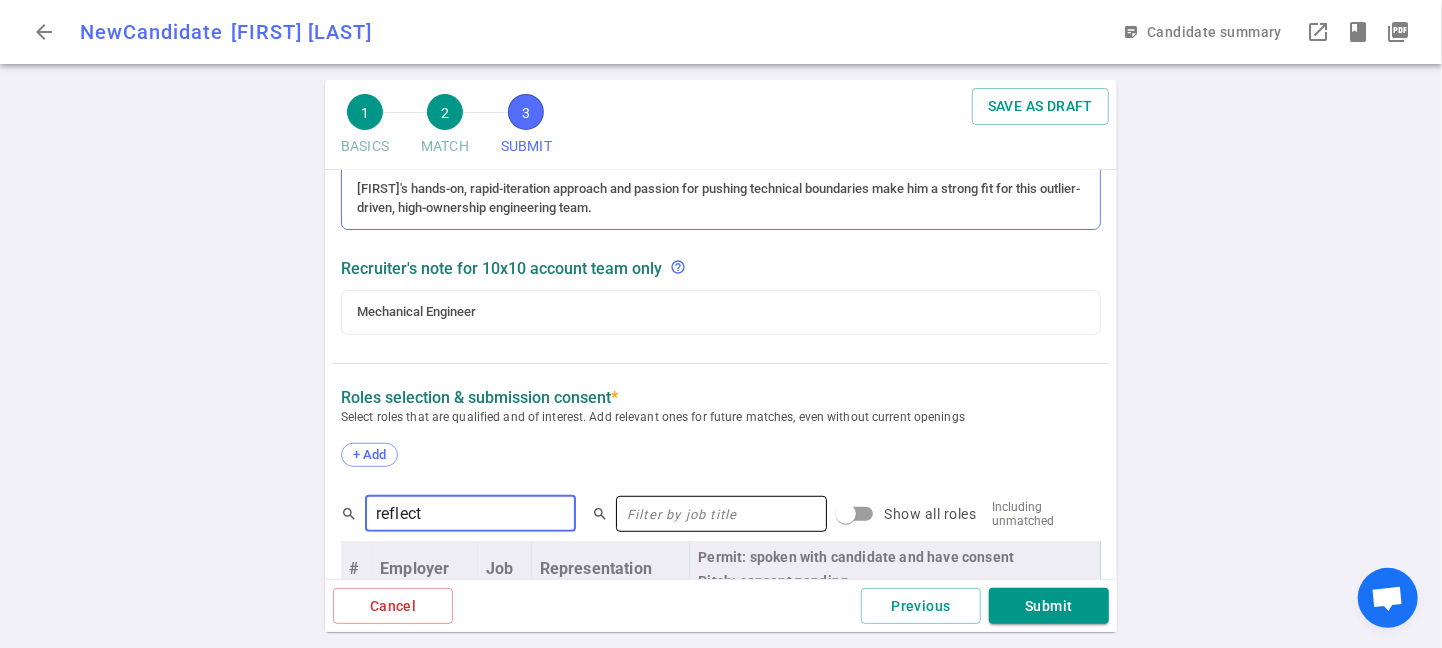 type on "reflect" 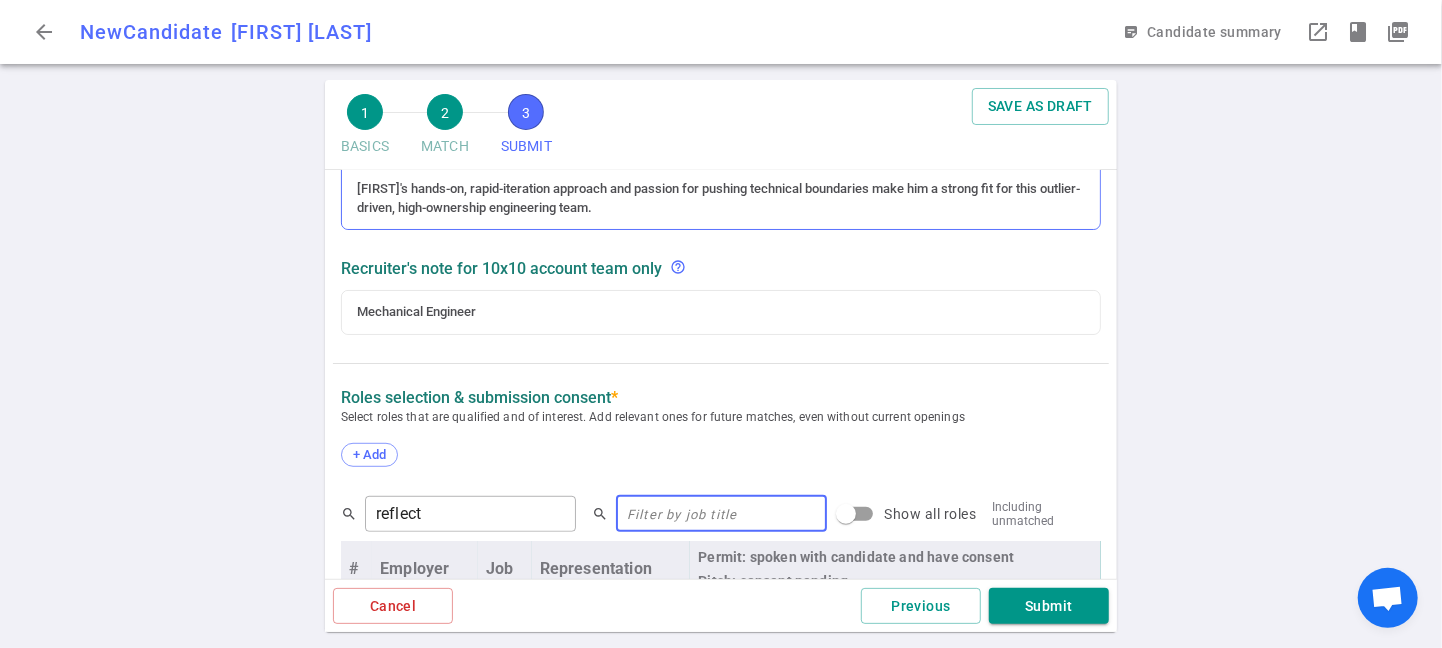 click at bounding box center [721, 514] 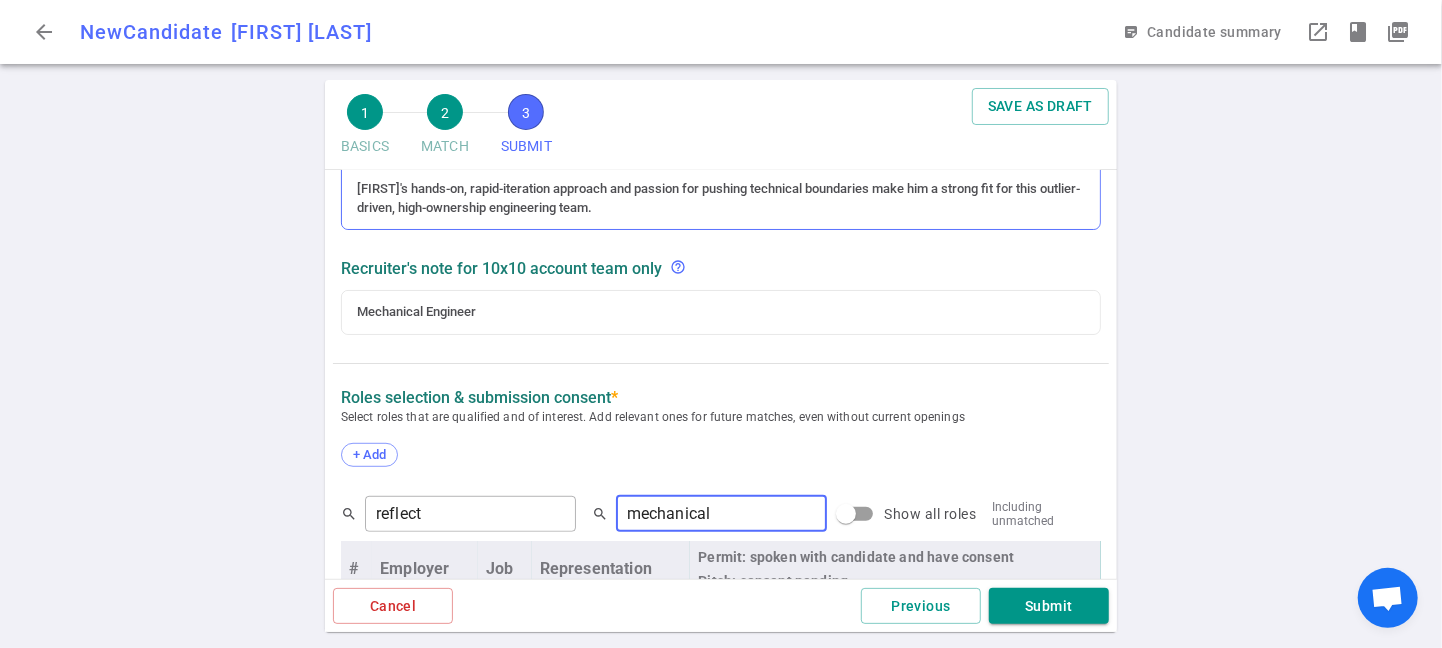 type on "mechanical" 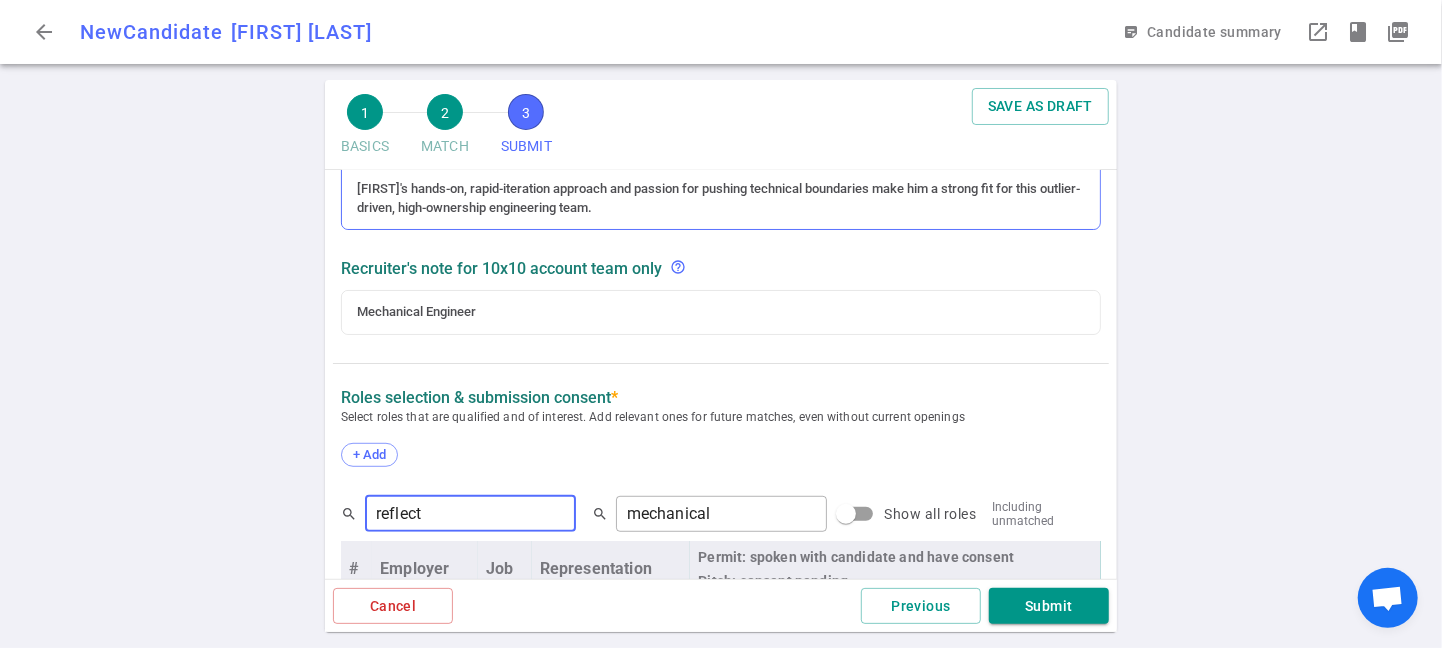 drag, startPoint x: 442, startPoint y: 506, endPoint x: 271, endPoint y: 491, distance: 171.65663 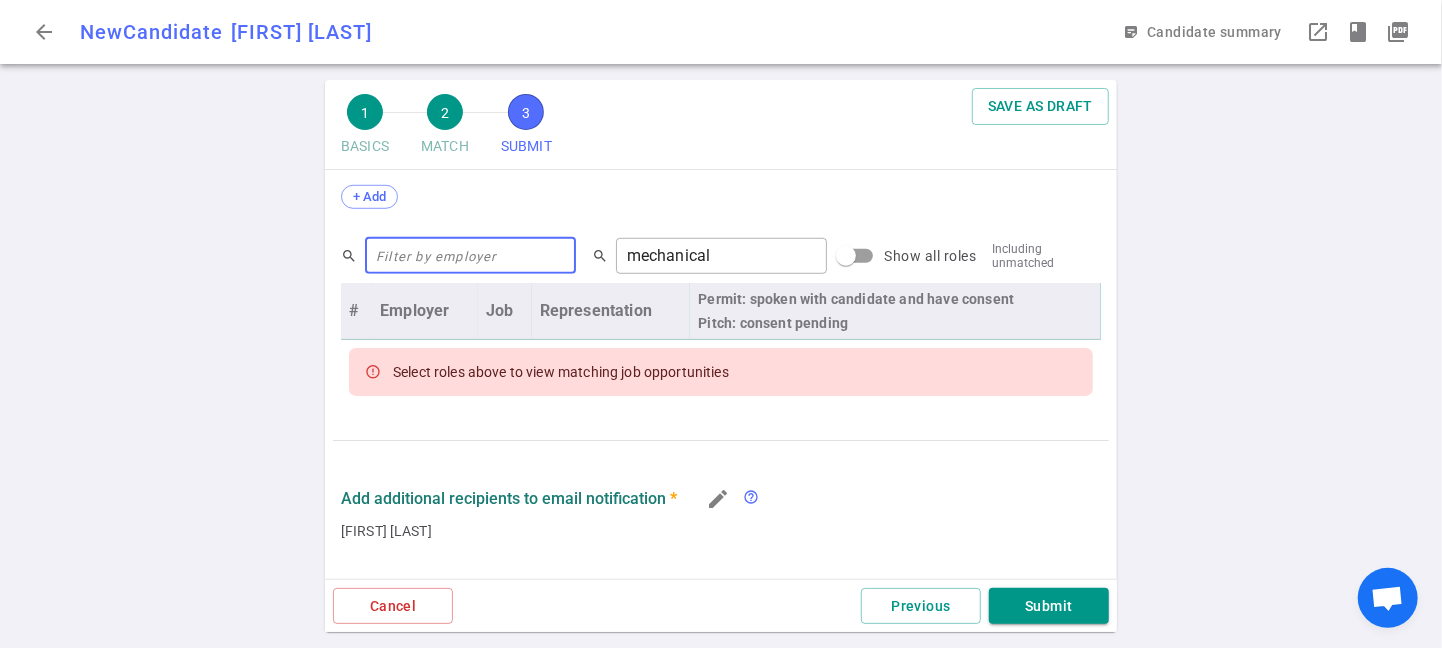 scroll, scrollTop: 882, scrollLeft: 0, axis: vertical 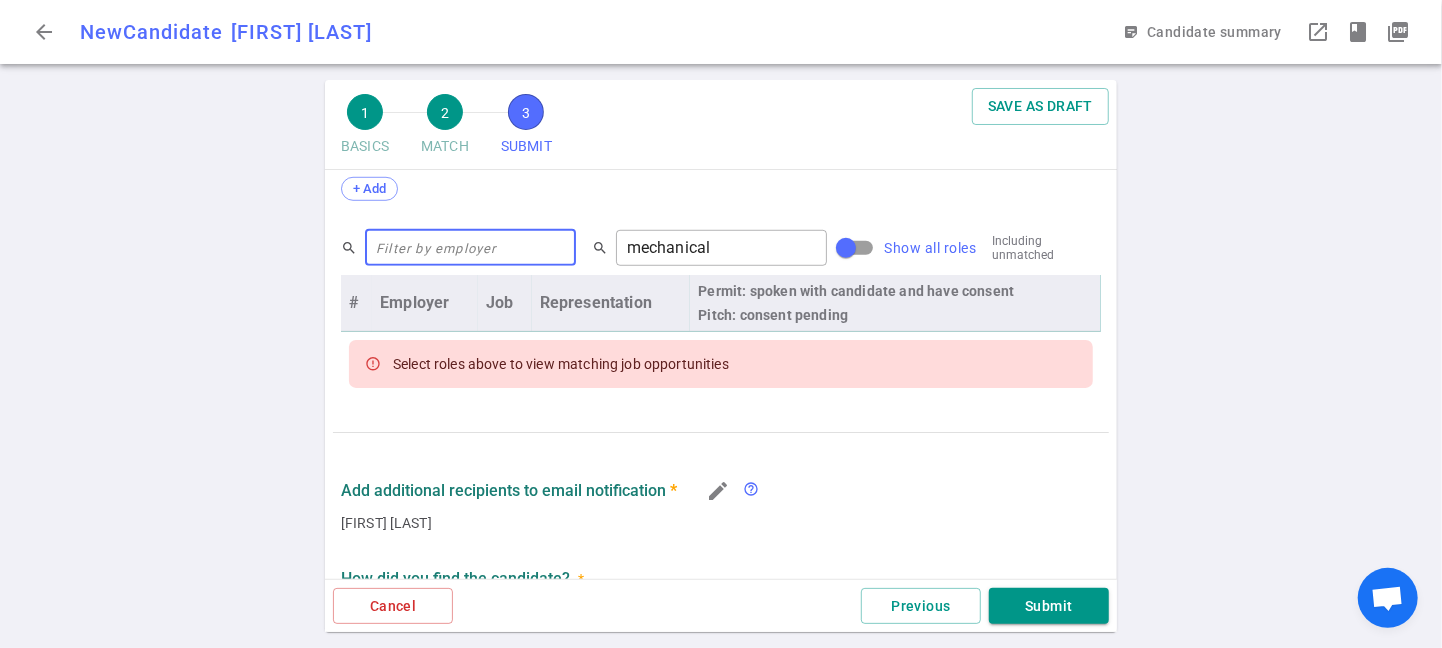 type 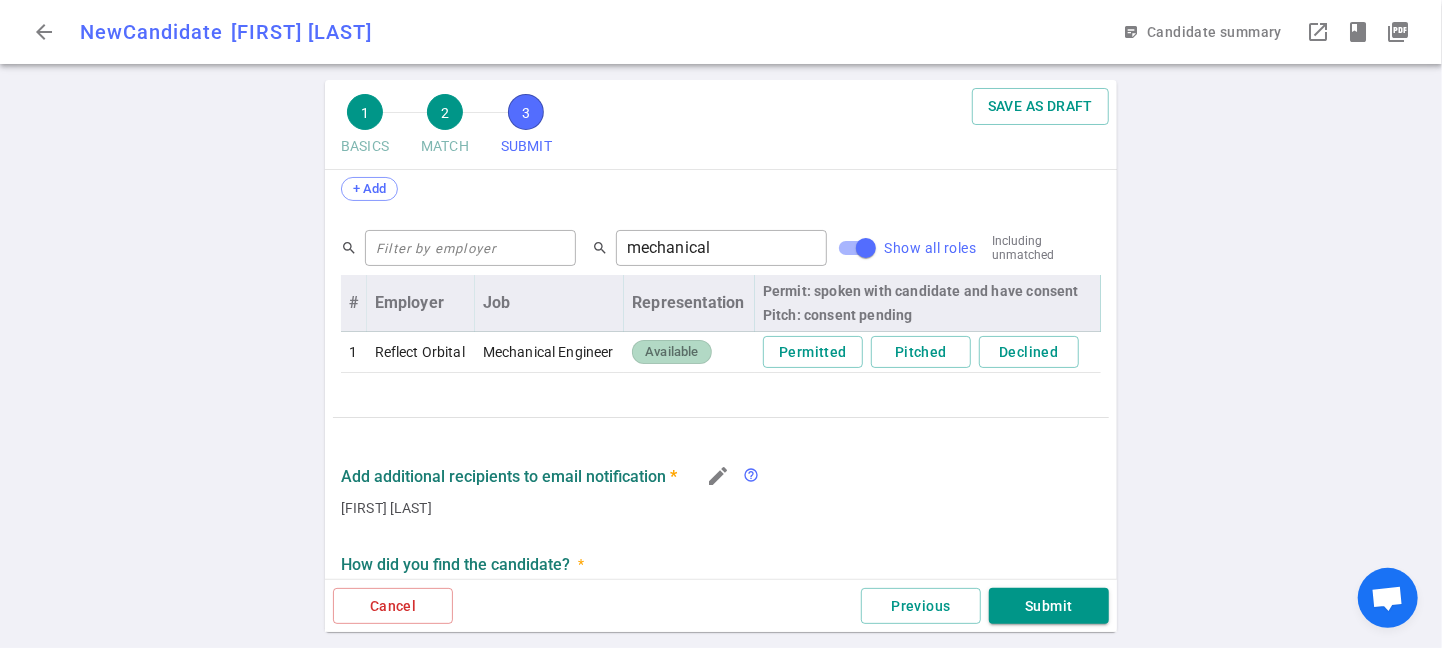 click on "Available" at bounding box center [671, 352] 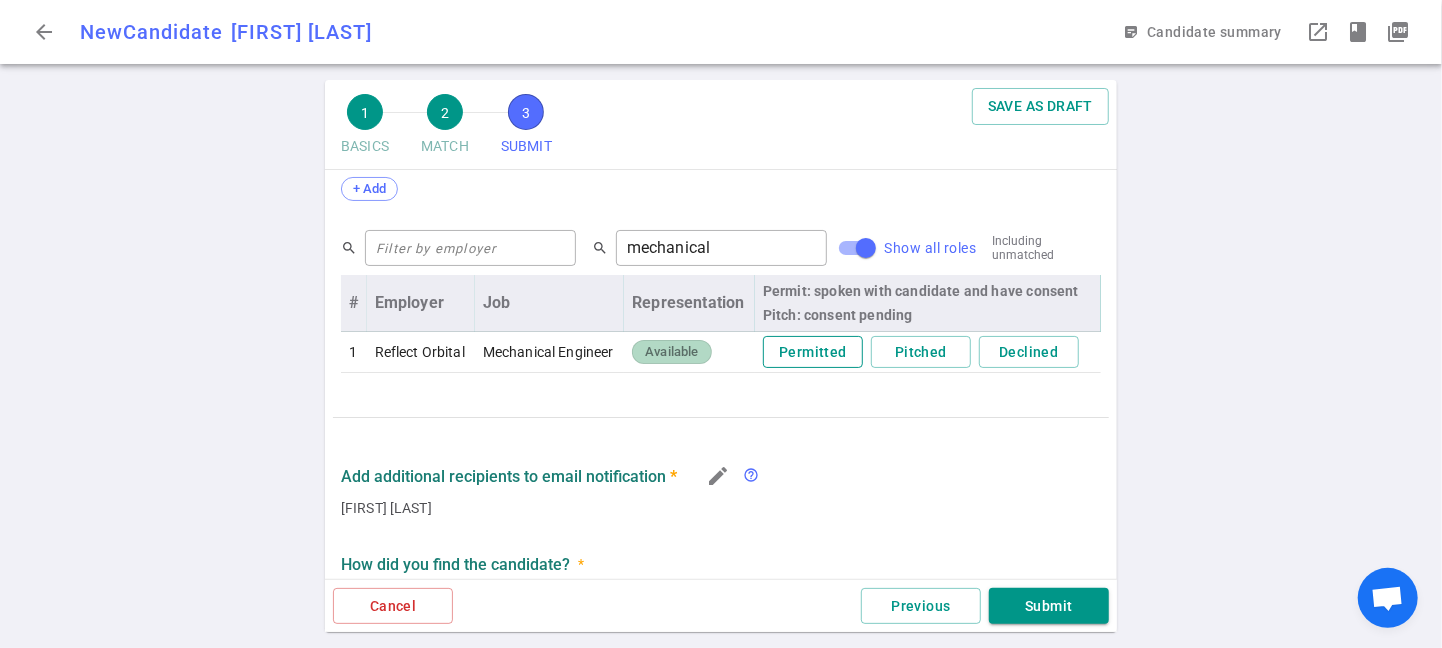 click on "Permitted" at bounding box center [813, 352] 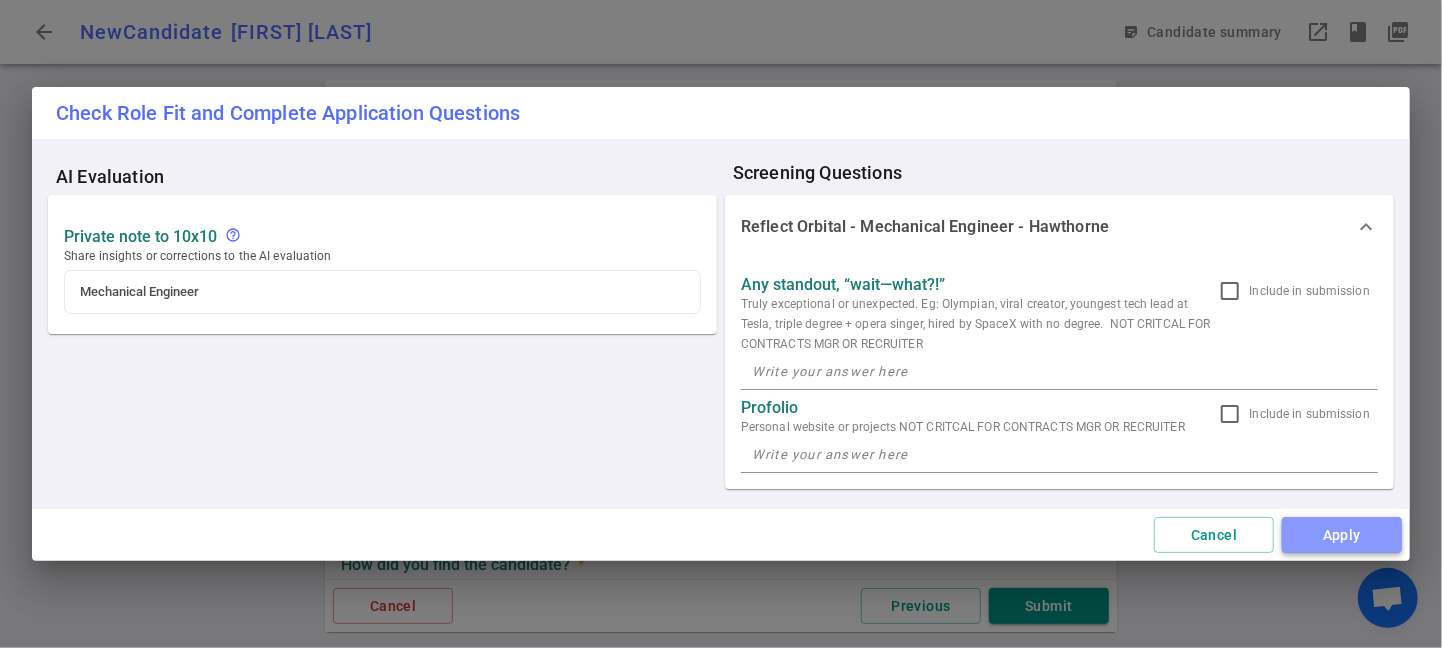 click on "Apply" at bounding box center [1342, 535] 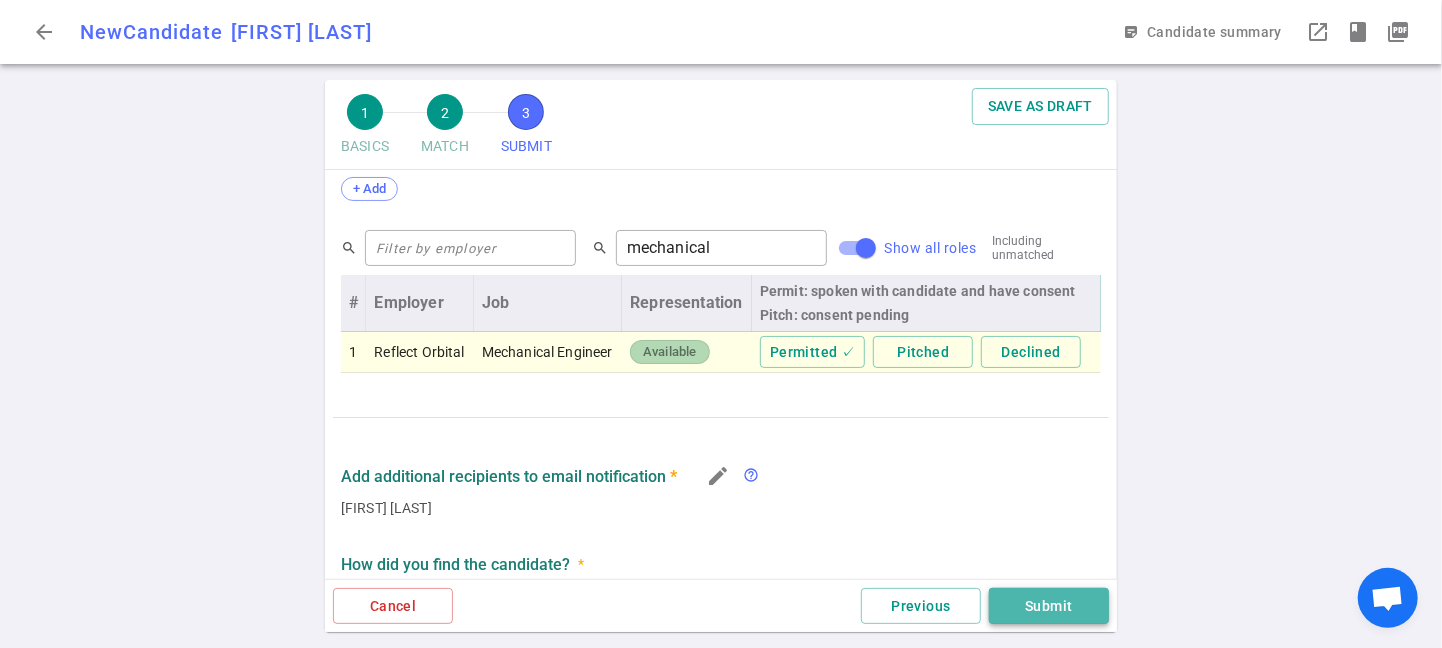click on "Submit" at bounding box center [1049, 606] 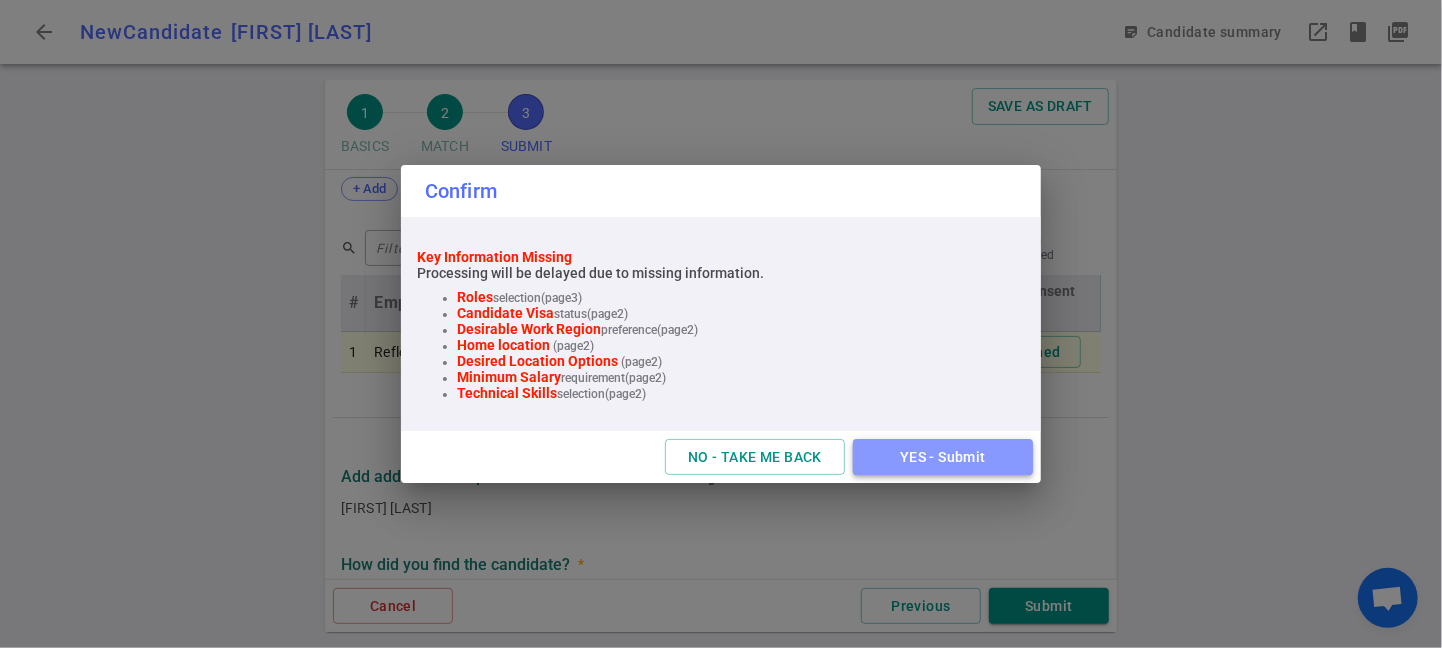 click on "YES - Submit" at bounding box center (943, 457) 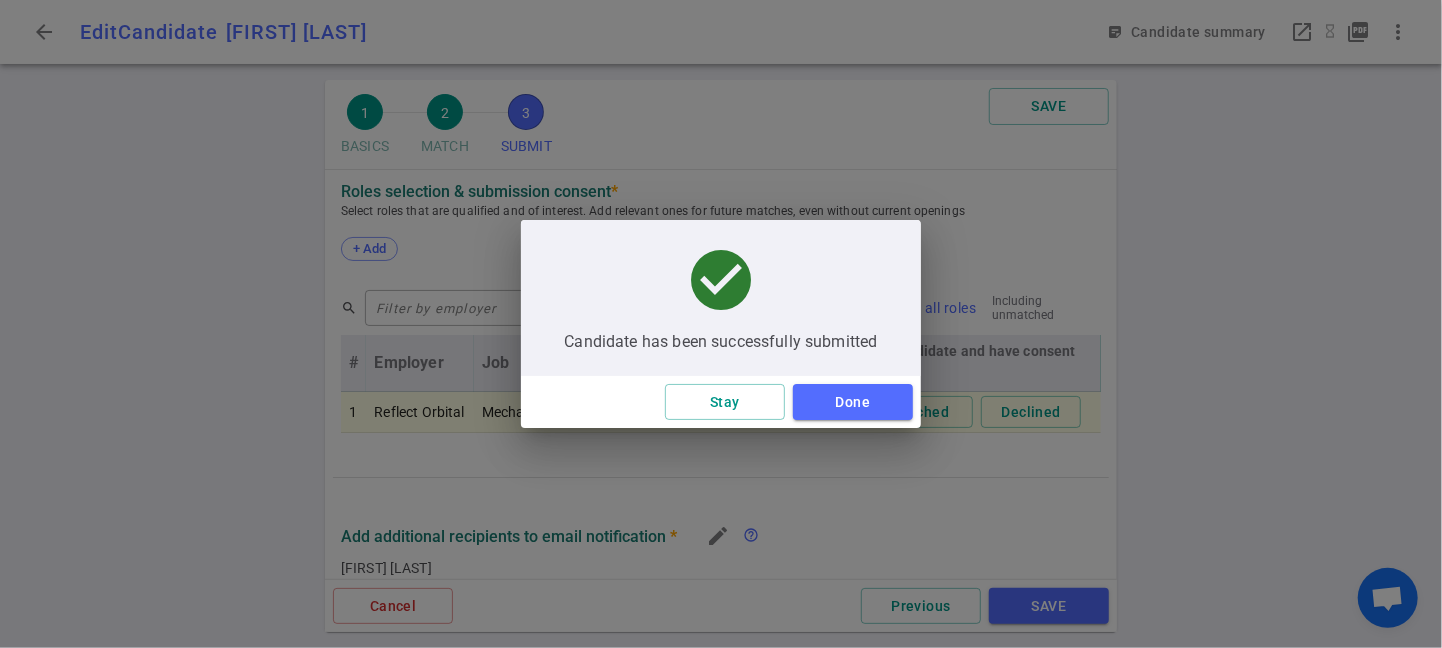 scroll, scrollTop: 882, scrollLeft: 0, axis: vertical 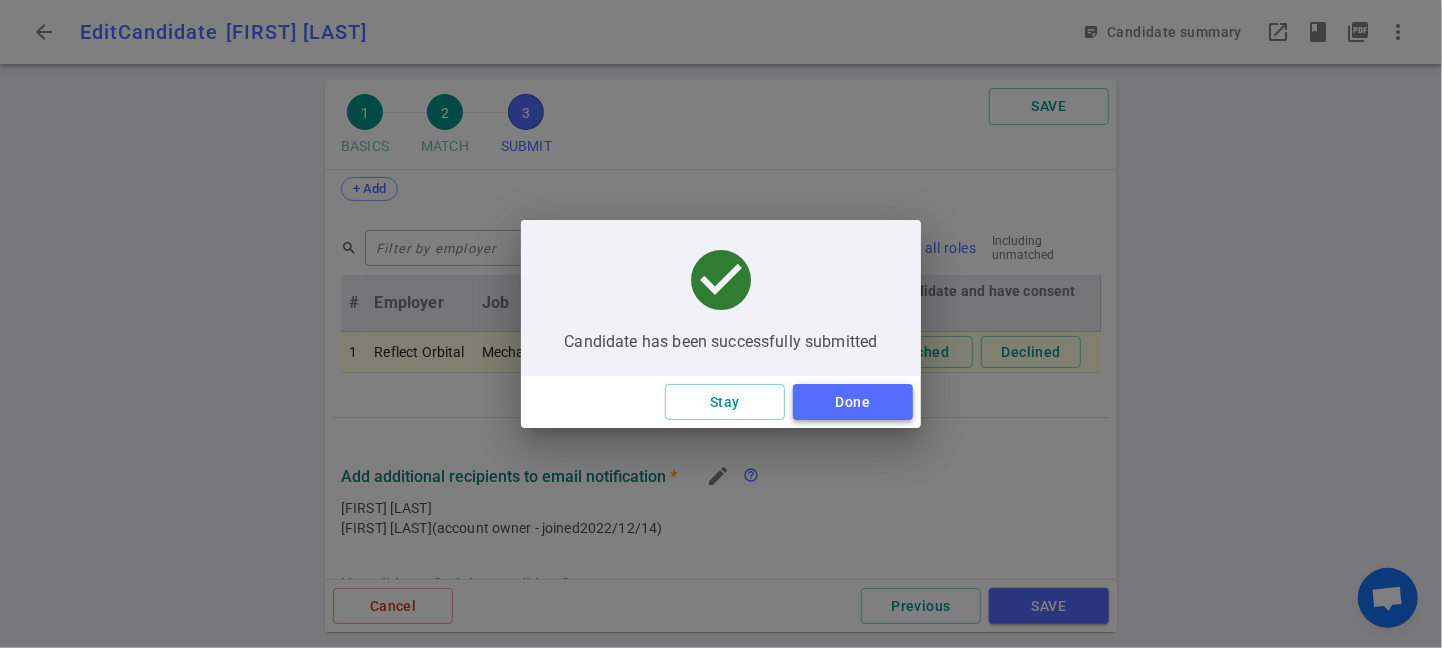 click on "Done" at bounding box center (853, 402) 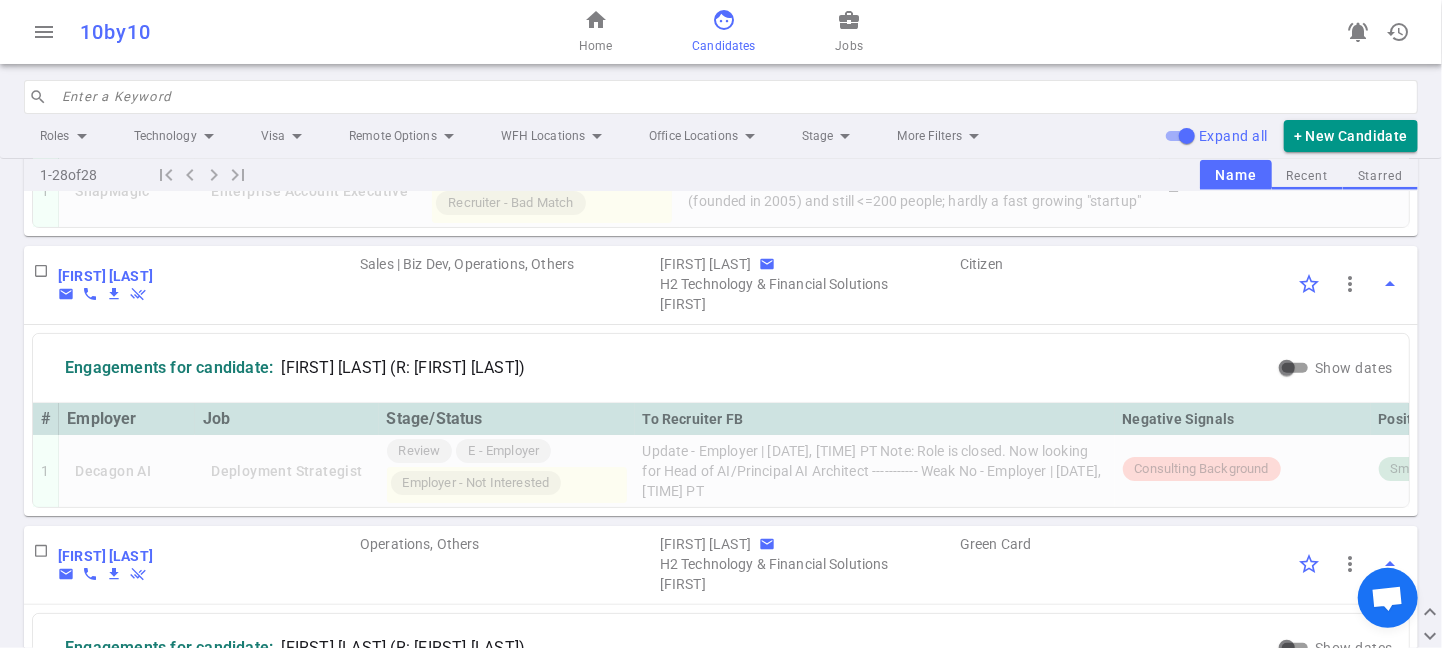 scroll, scrollTop: 0, scrollLeft: 0, axis: both 